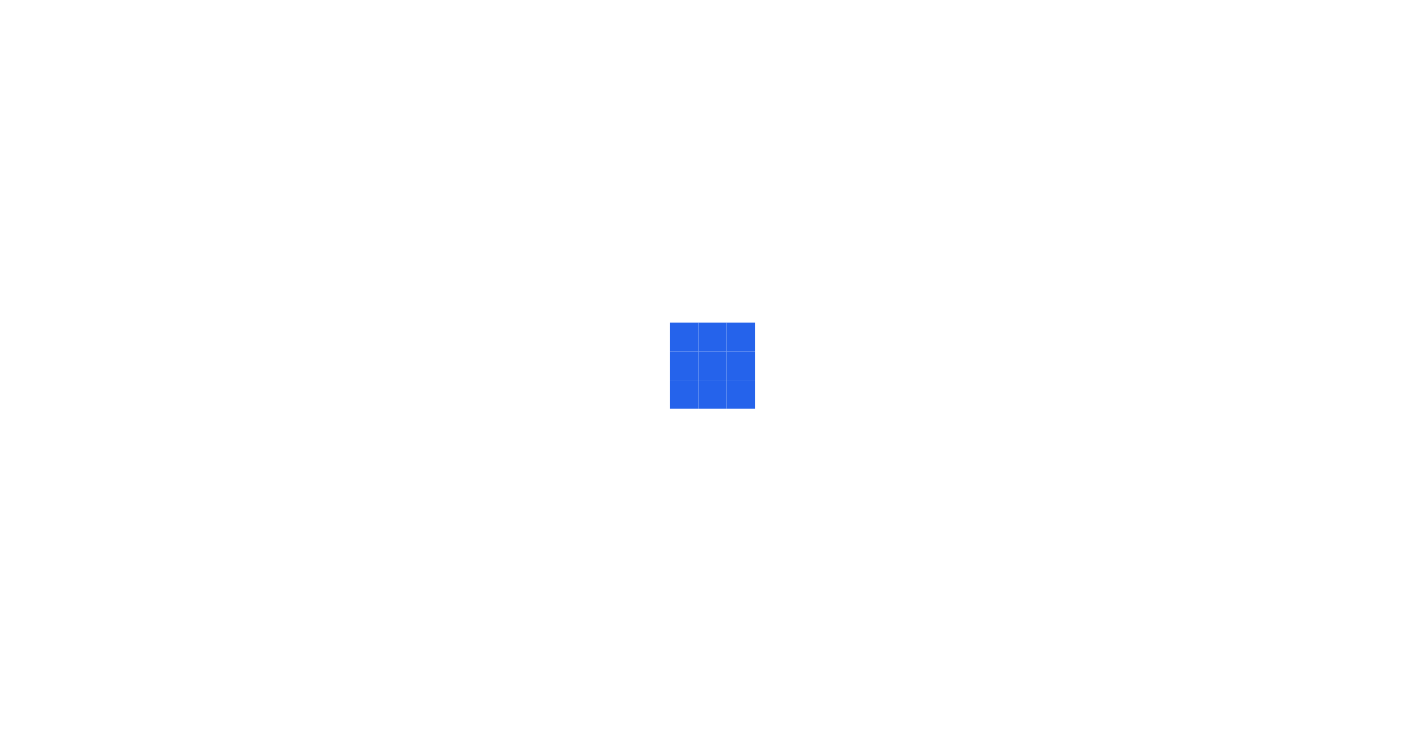 scroll, scrollTop: 0, scrollLeft: 0, axis: both 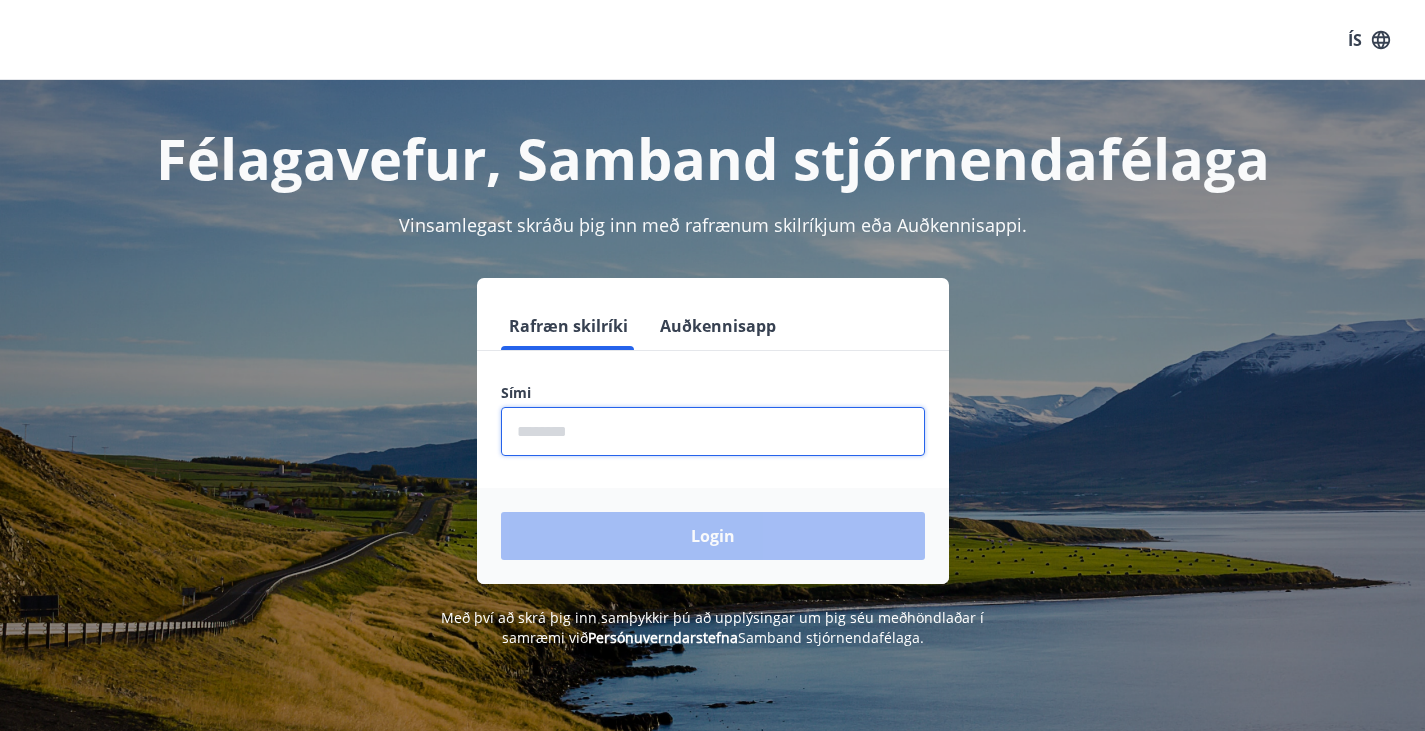 click at bounding box center (713, 431) 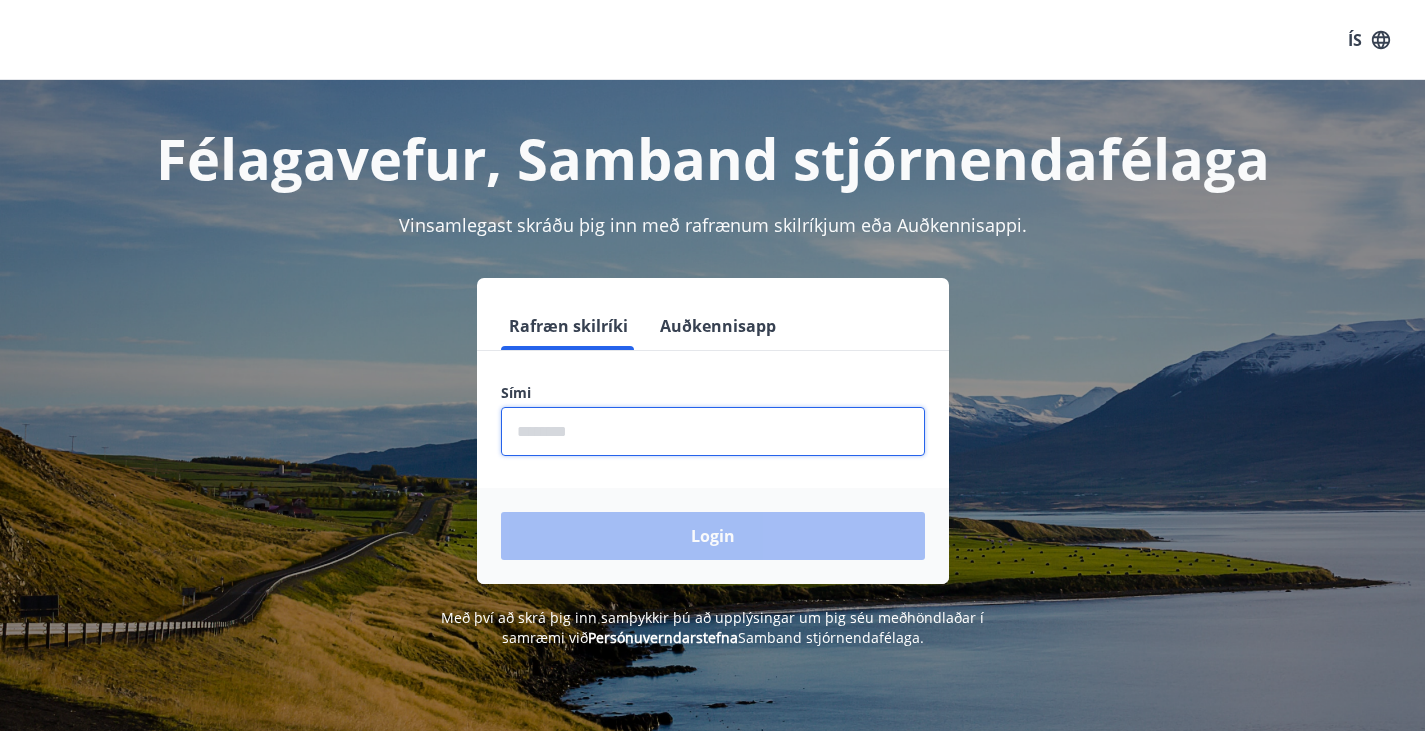 type on "********" 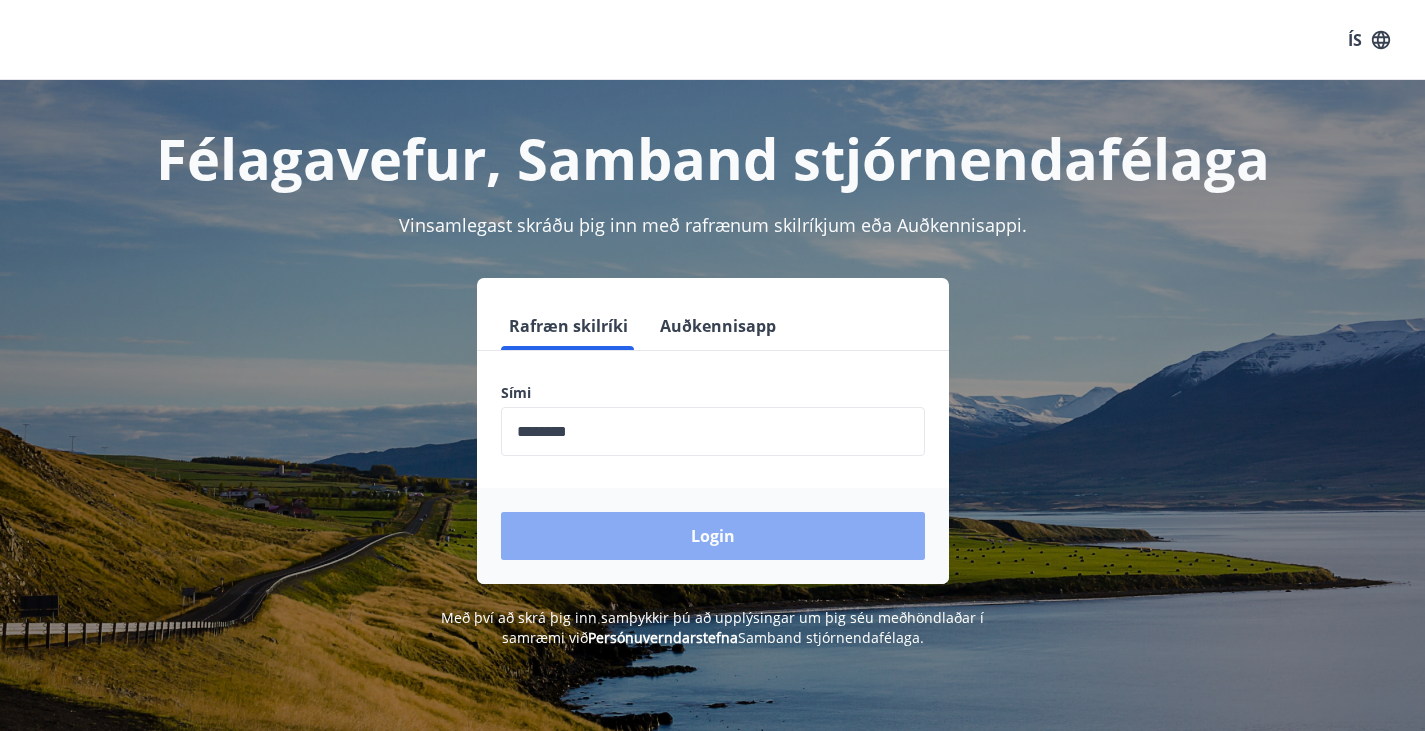 click on "Login" at bounding box center (713, 536) 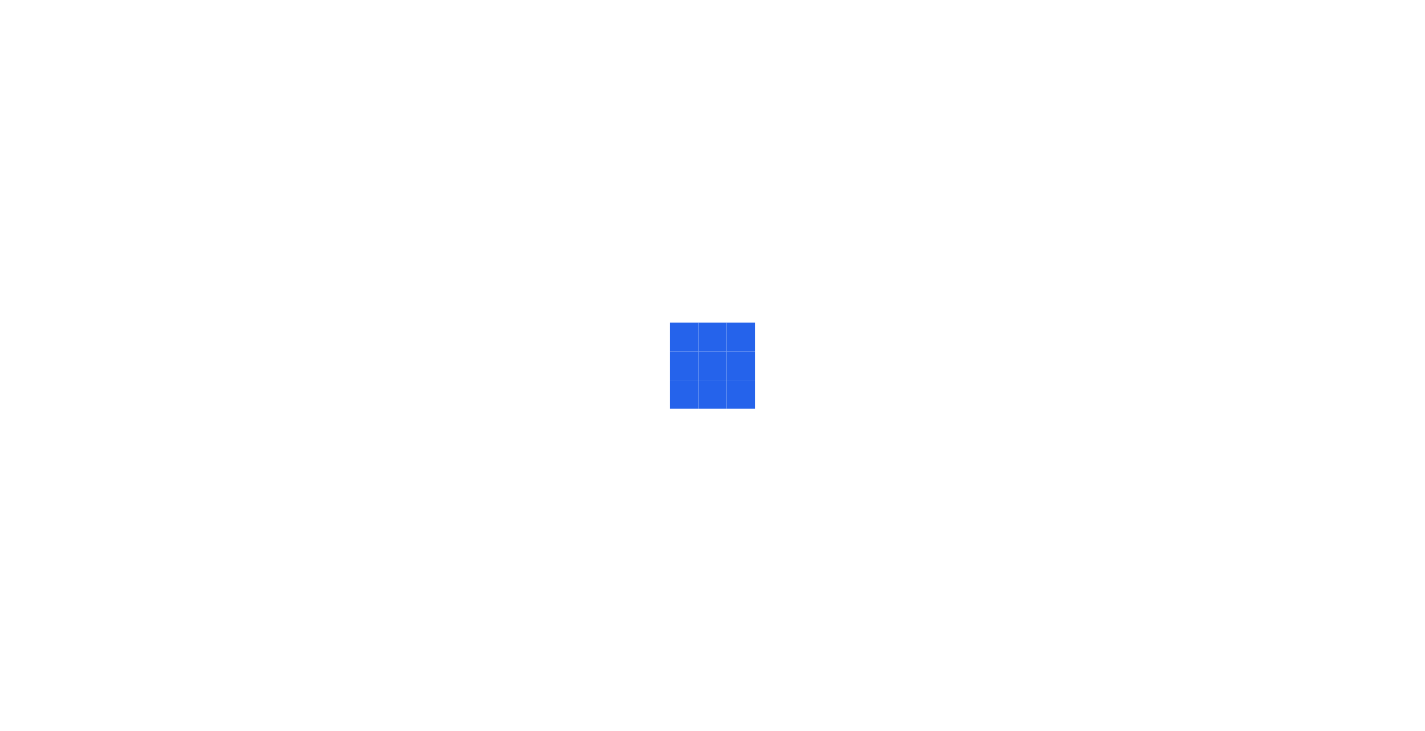 scroll, scrollTop: 0, scrollLeft: 0, axis: both 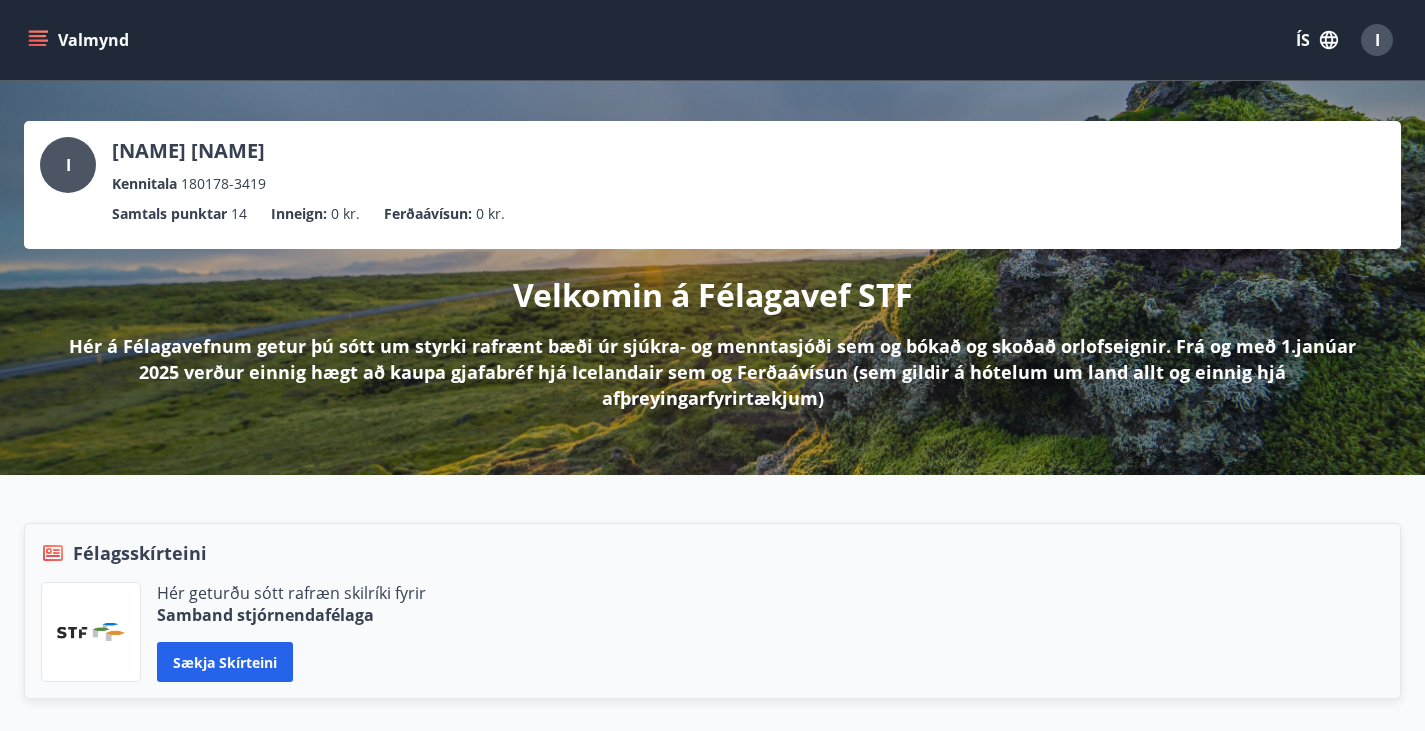 click on "Samtals punktar" at bounding box center [169, 214] 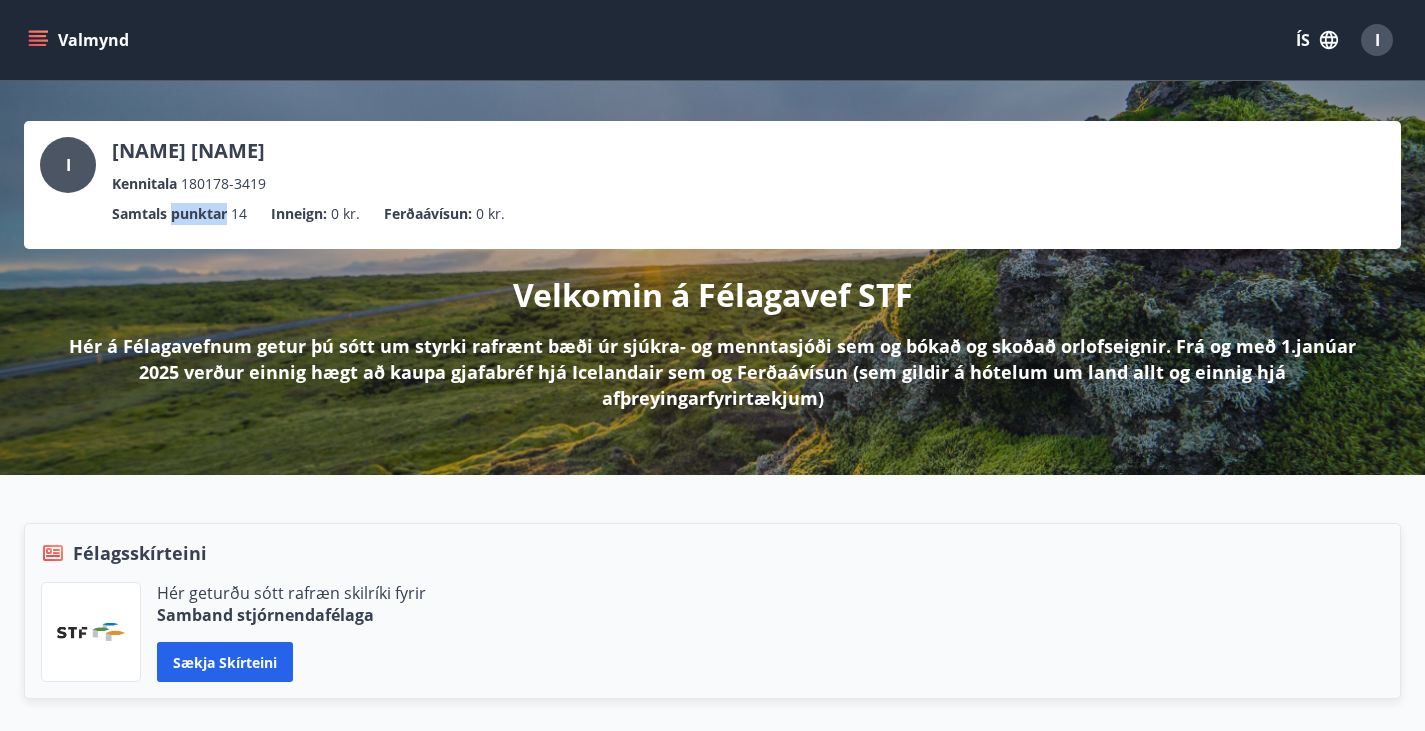 click on "Samtals punktar" at bounding box center [169, 214] 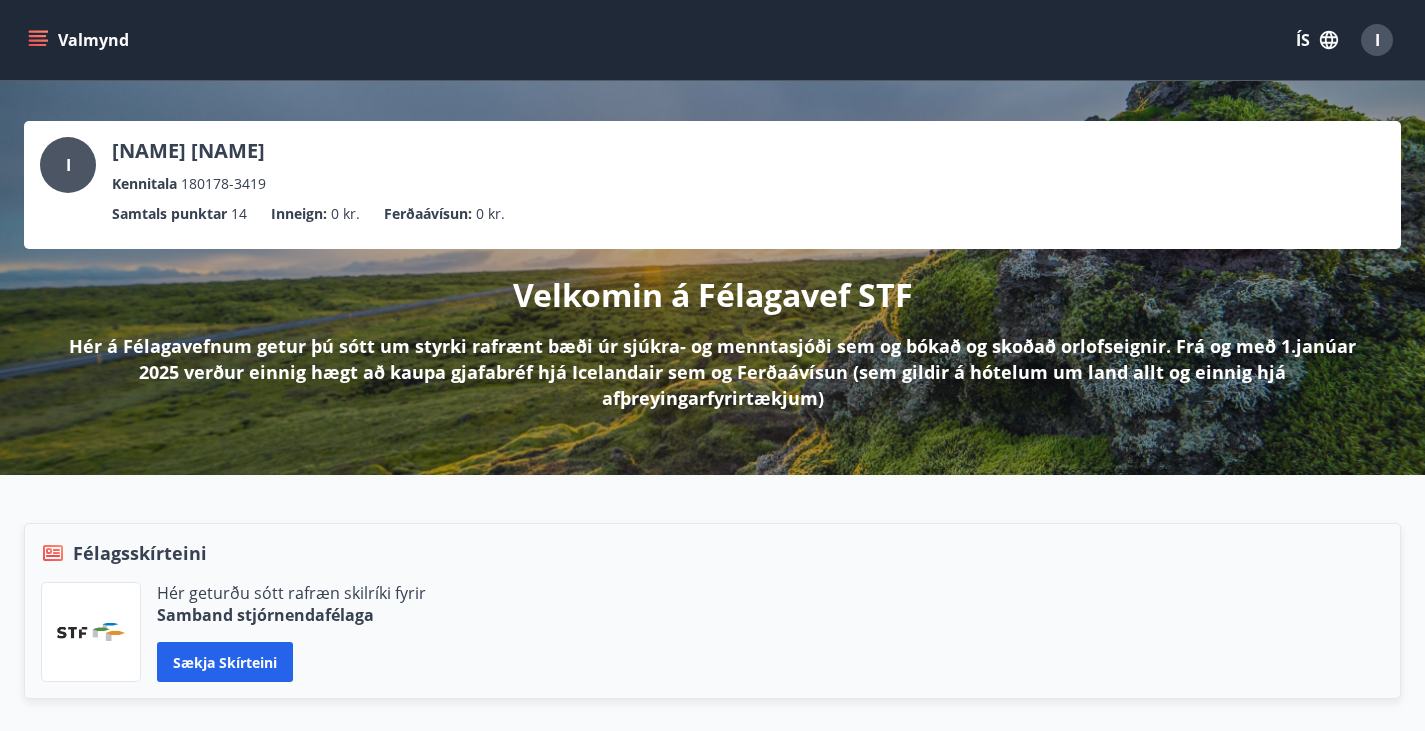 click on "Velkomin á Félagavef STF" at bounding box center [713, 295] 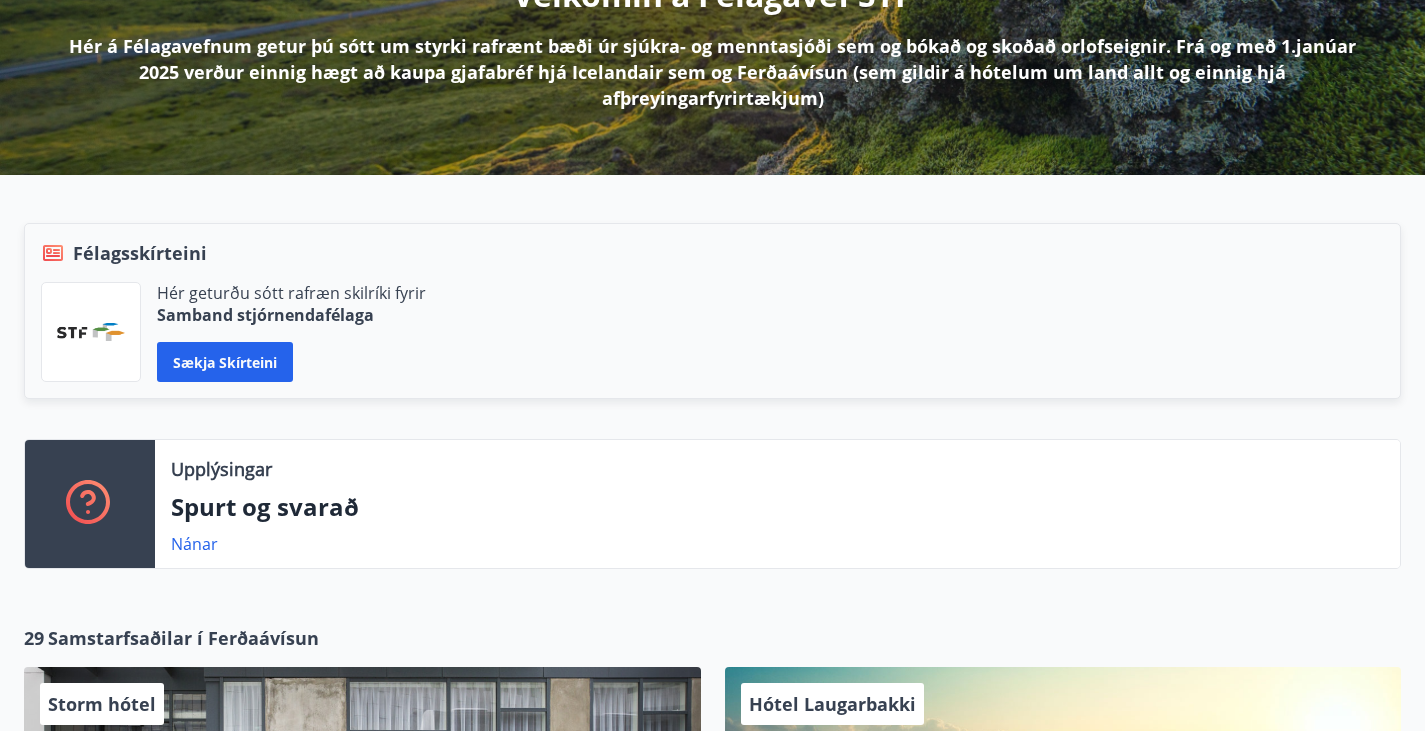 scroll, scrollTop: 567, scrollLeft: 0, axis: vertical 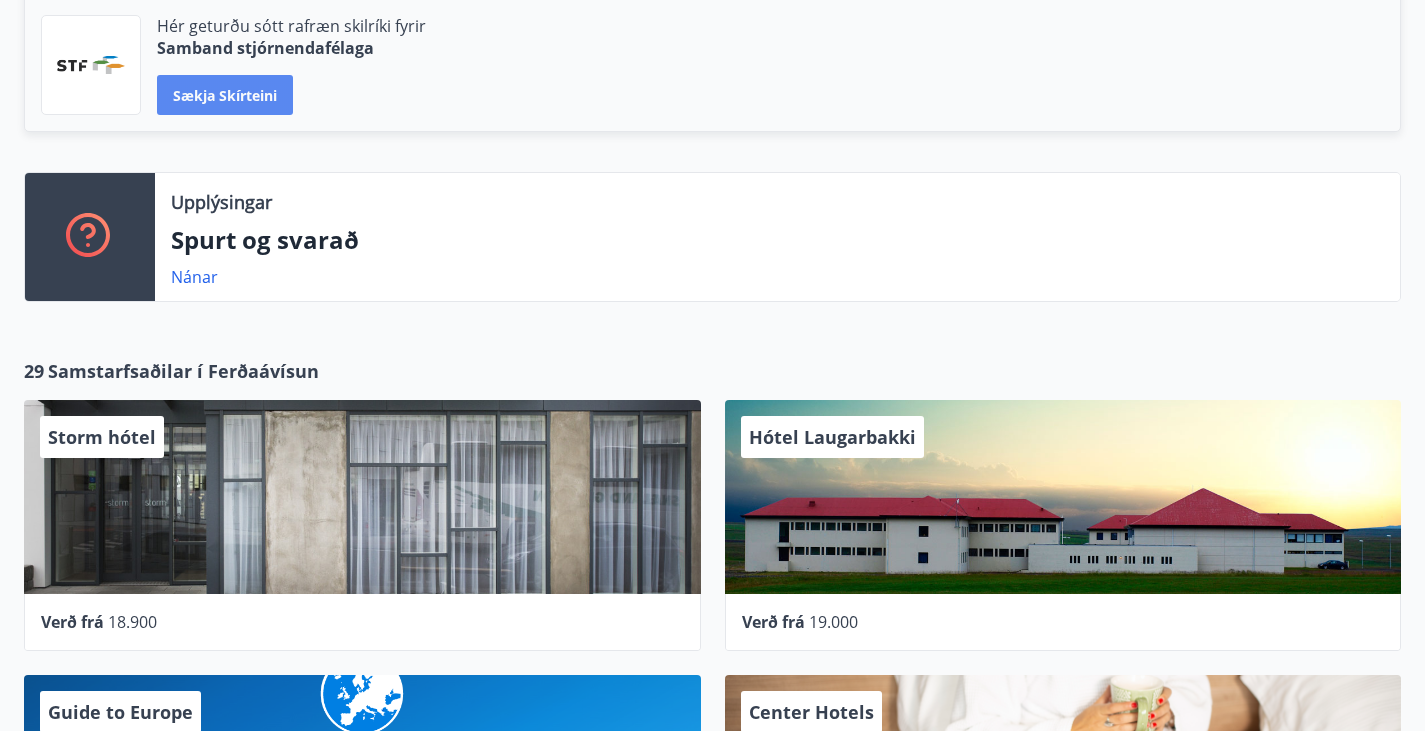 click on "Sækja skírteini" at bounding box center (225, 95) 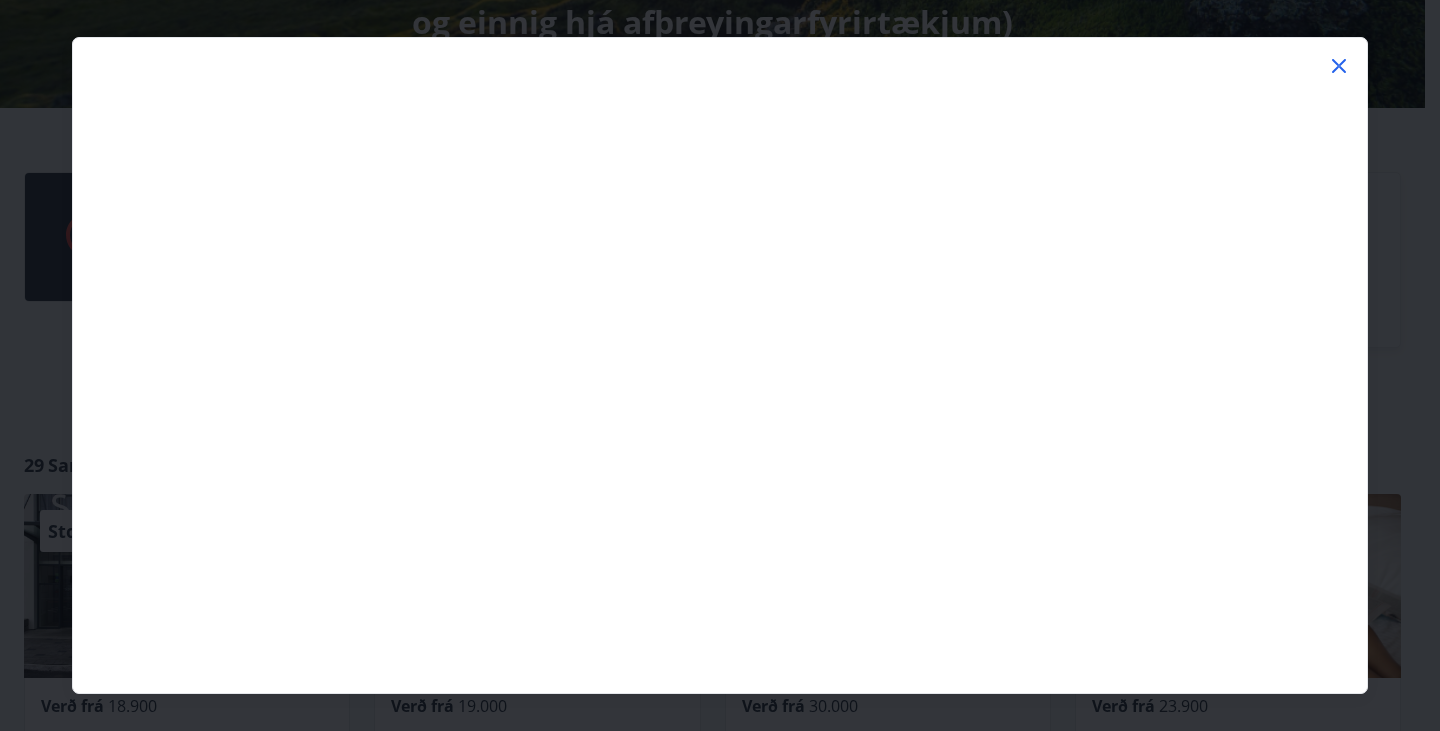 click at bounding box center (720, 50) 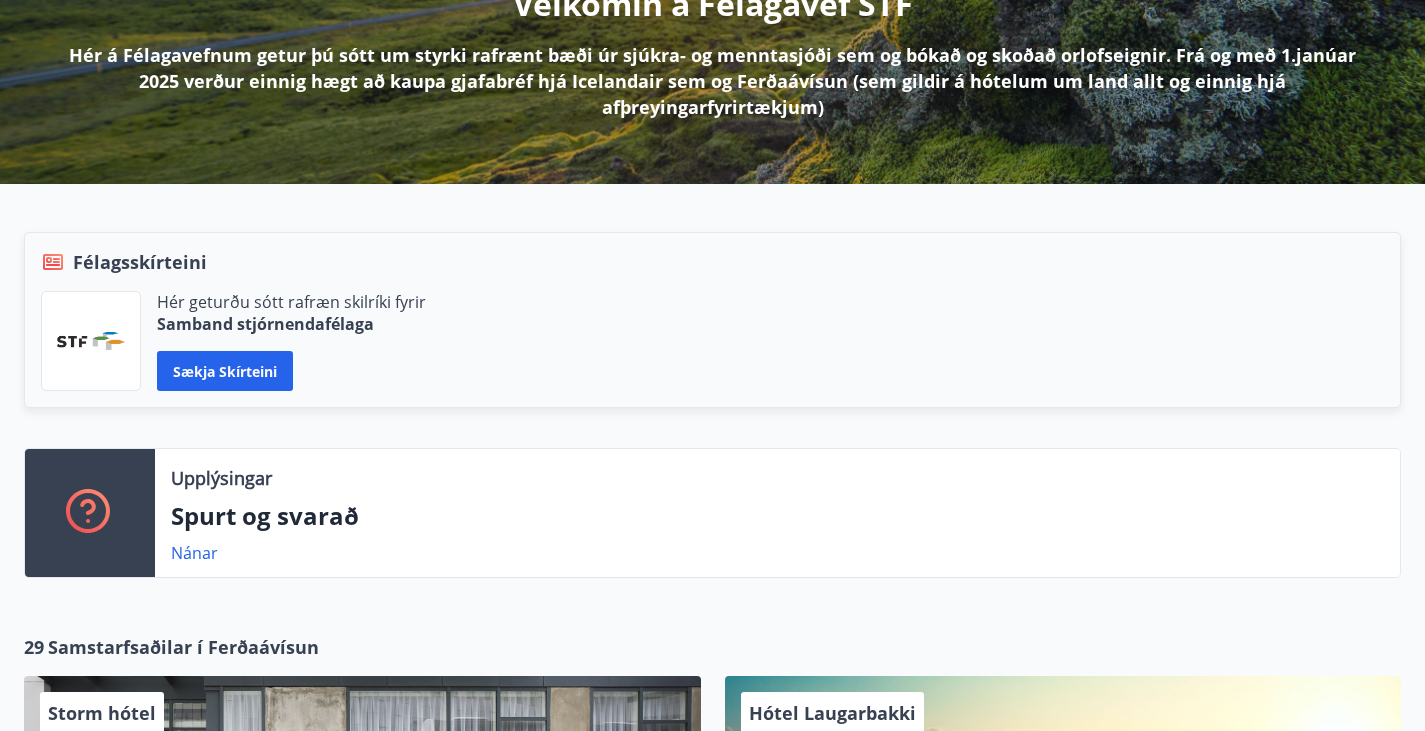 scroll, scrollTop: 0, scrollLeft: 0, axis: both 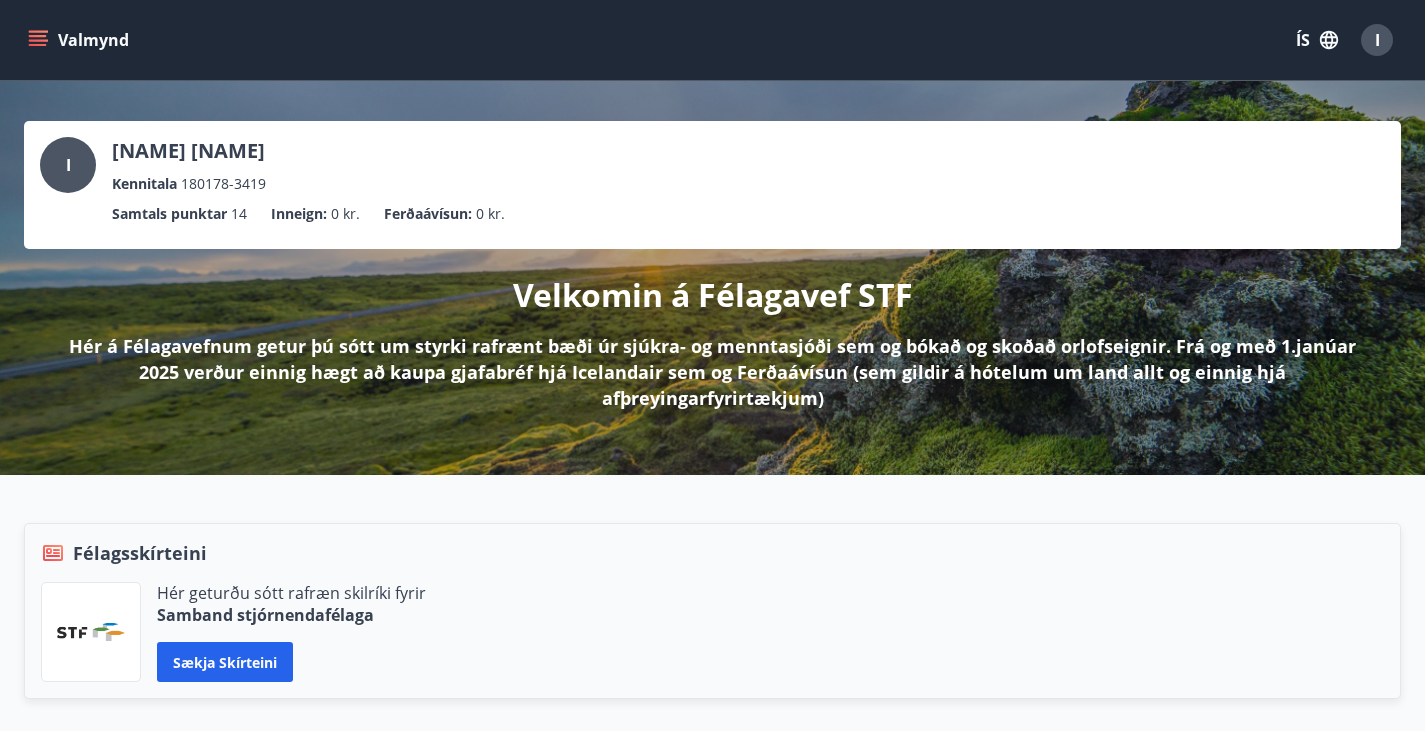 click on "Ferðaávísun :" at bounding box center [428, 214] 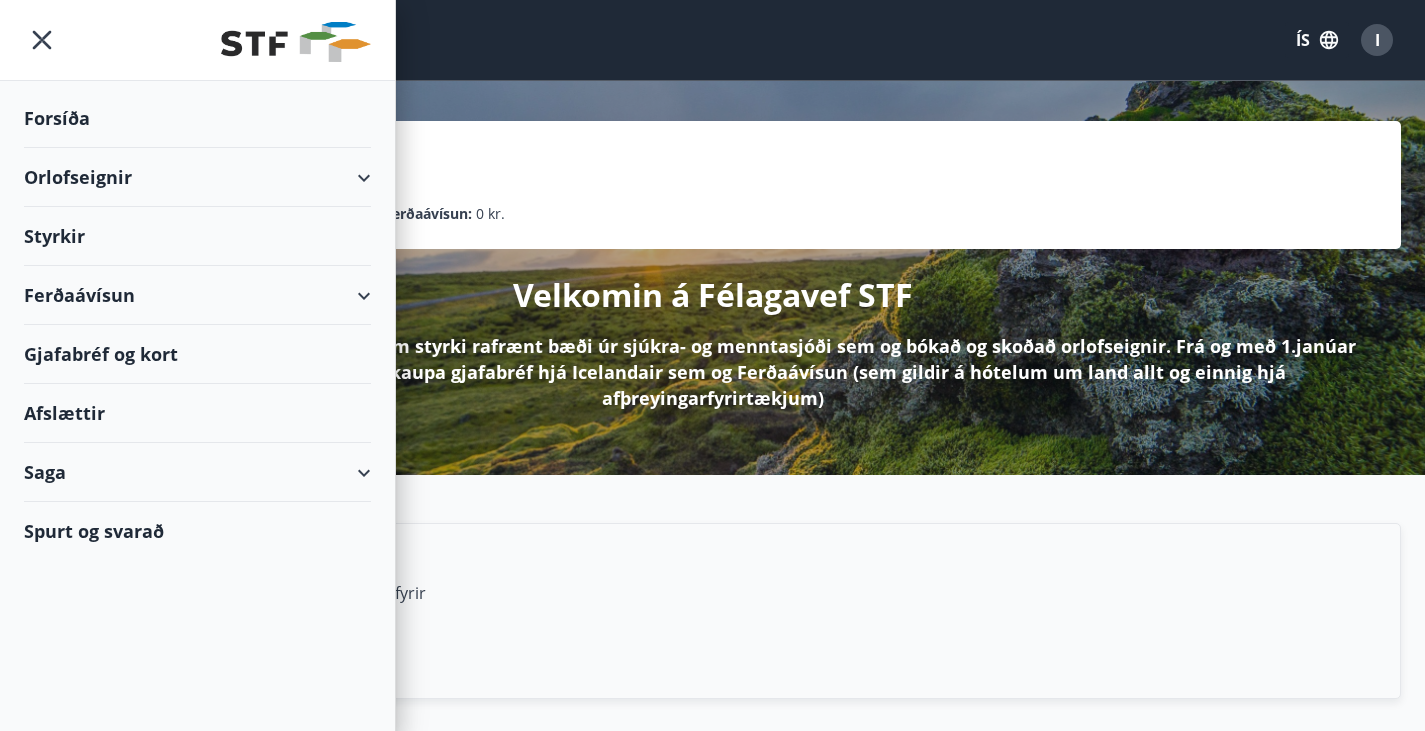 click on "Orlofseignir" at bounding box center (197, 177) 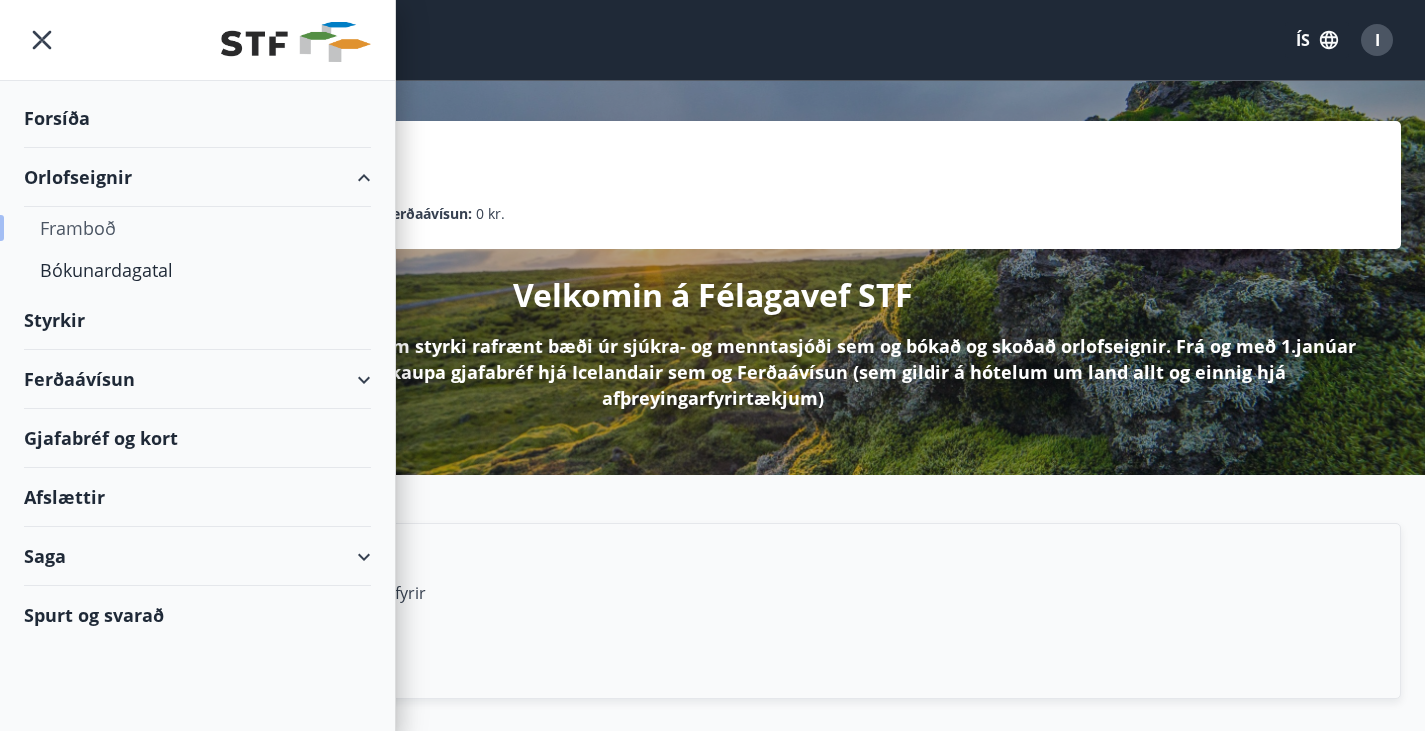 click on "Framboð" at bounding box center [197, 228] 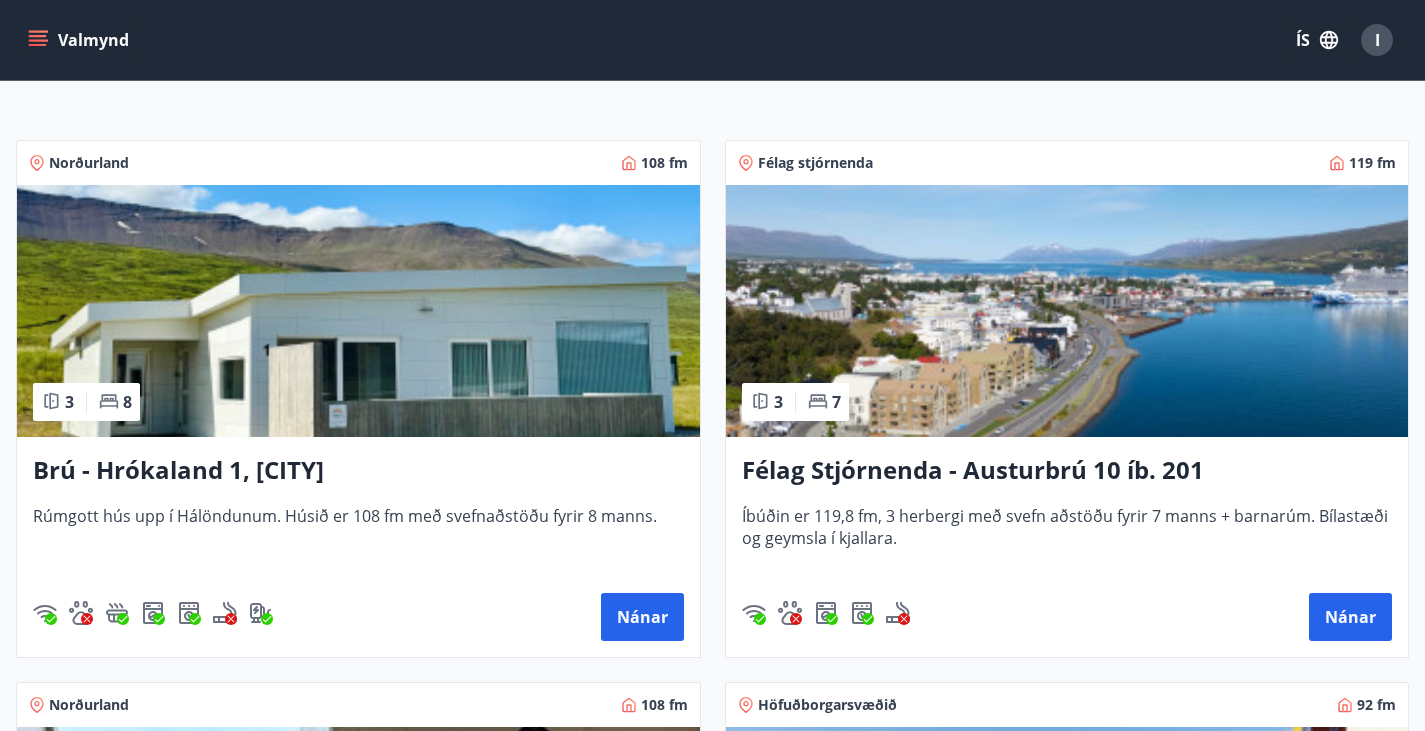 scroll, scrollTop: 0, scrollLeft: 0, axis: both 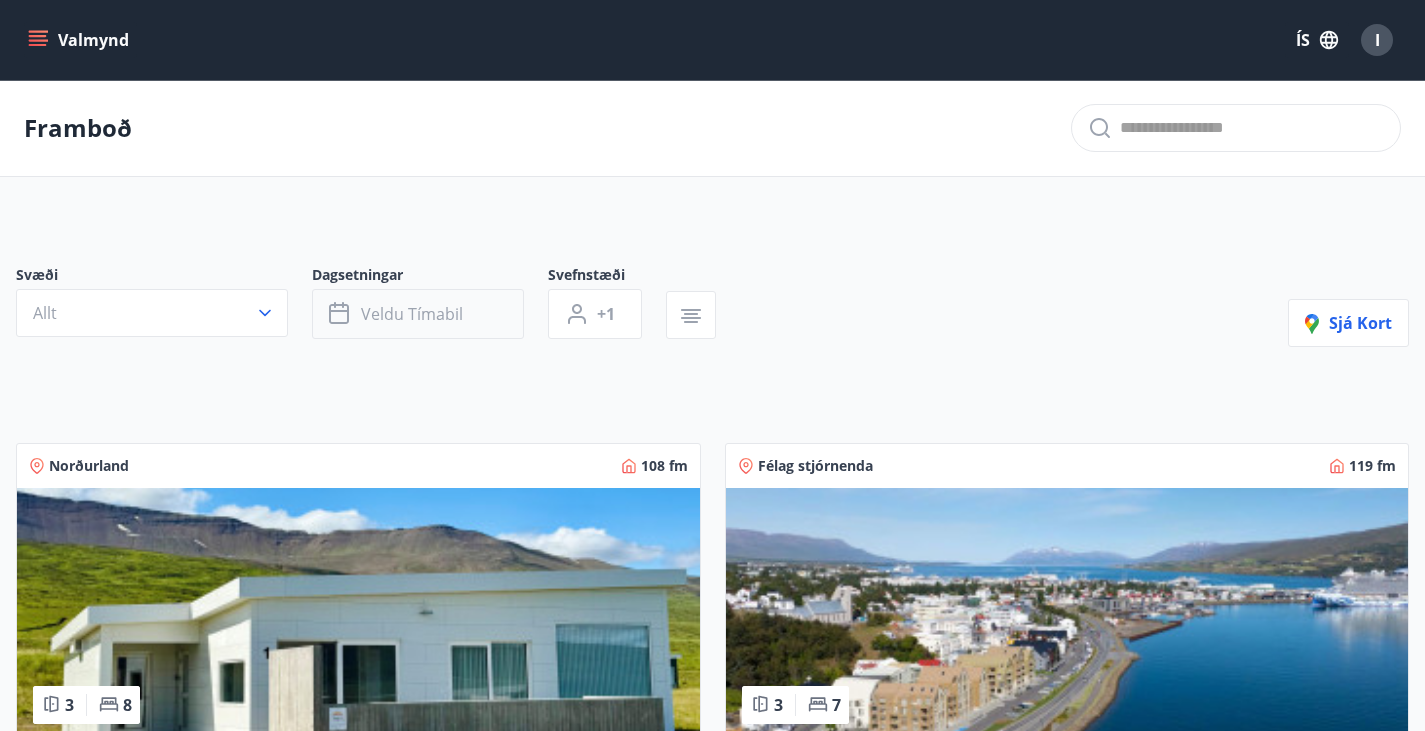 click on "Veldu tímabil" at bounding box center [418, 314] 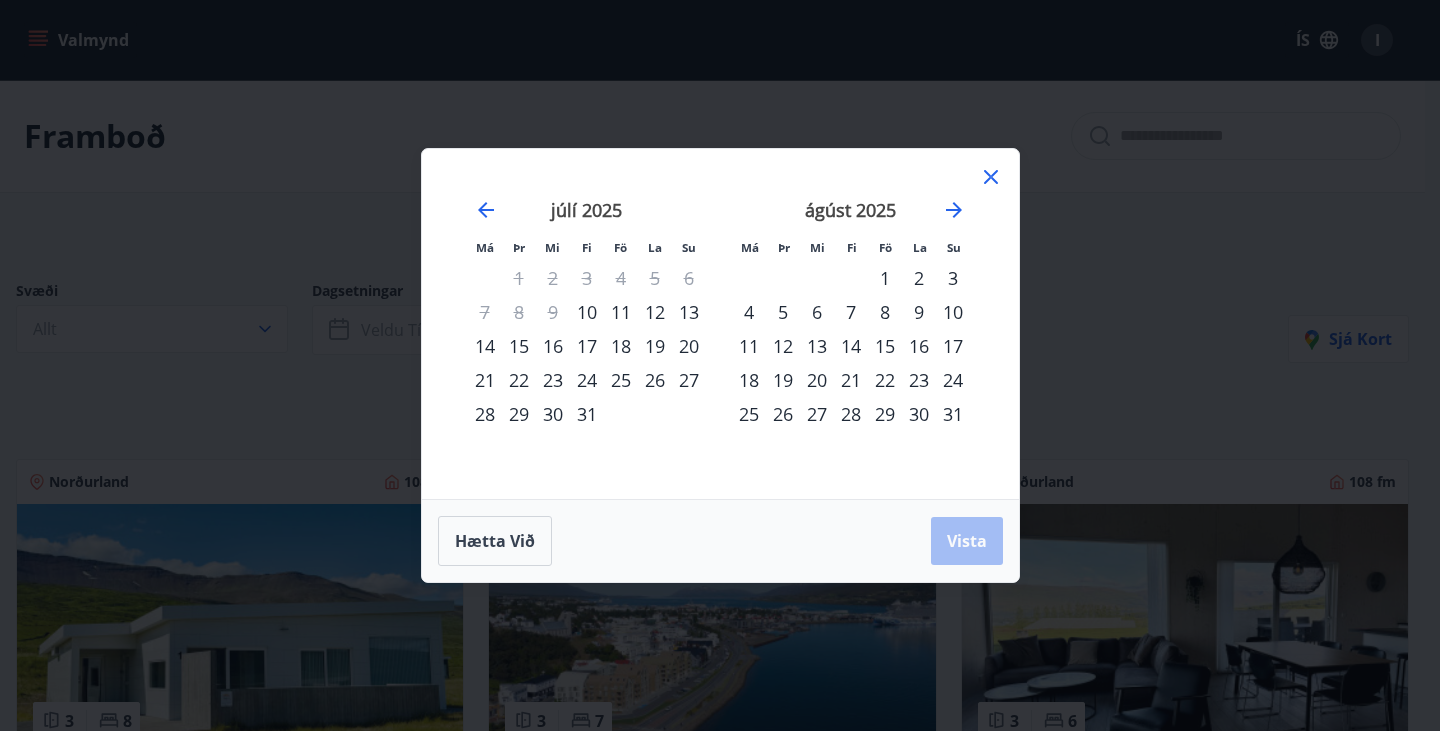 click on "8" at bounding box center [885, 312] 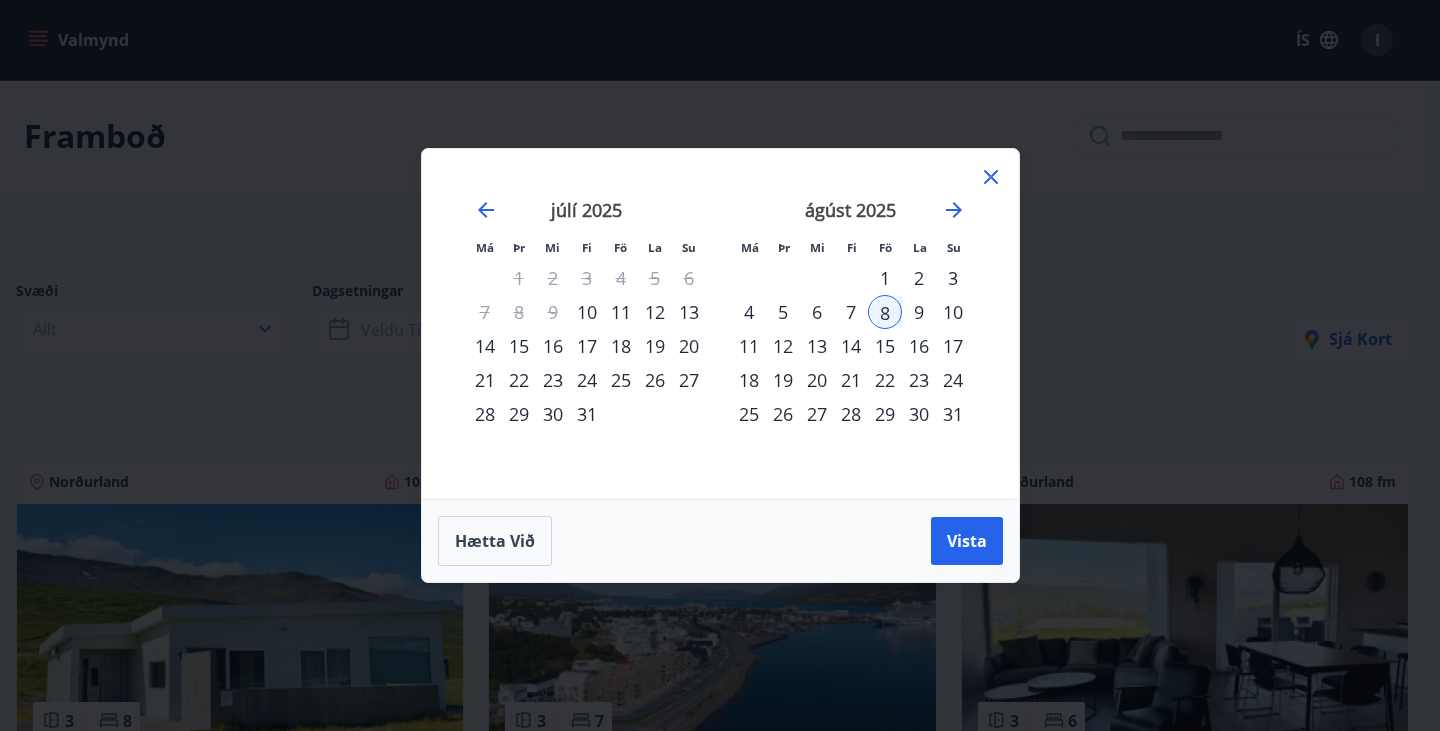 click on "12" at bounding box center (783, 346) 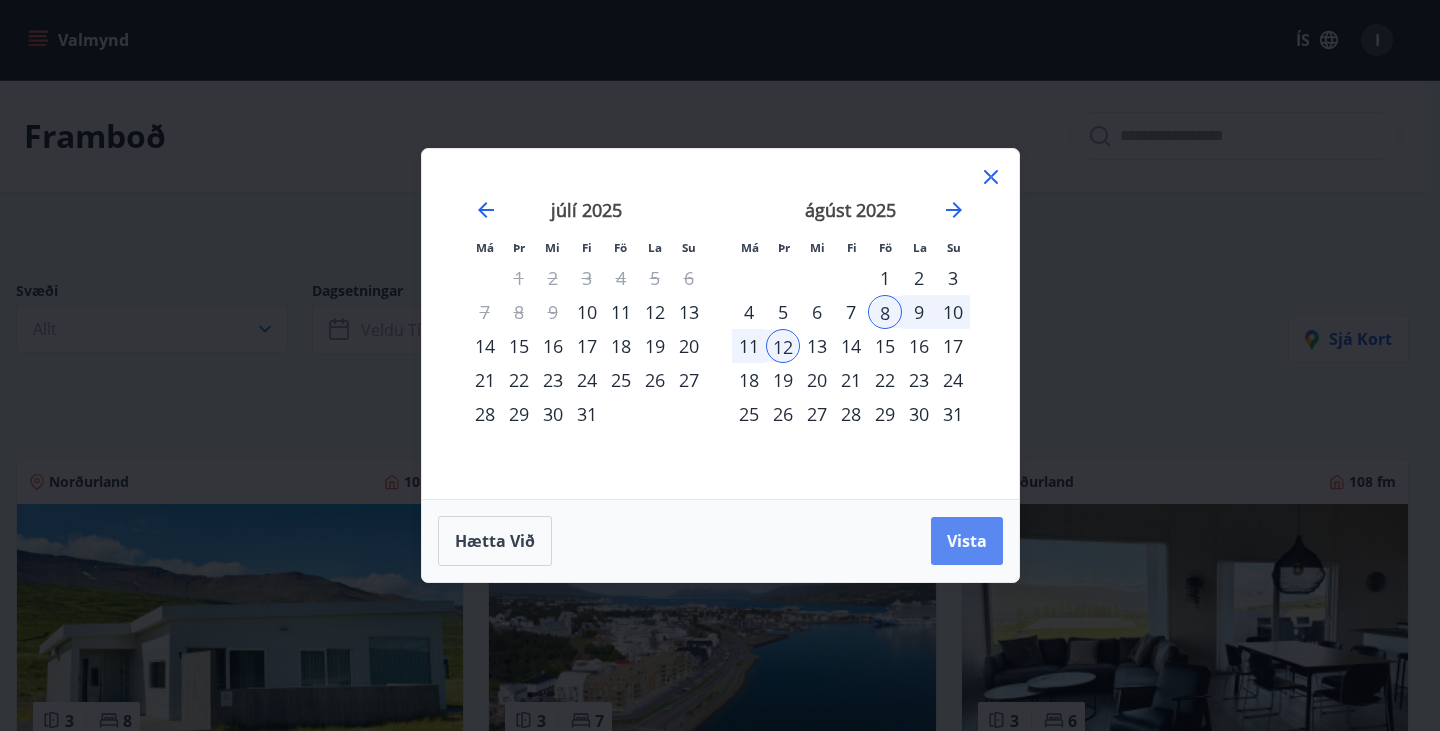 click on "Vista" at bounding box center (967, 541) 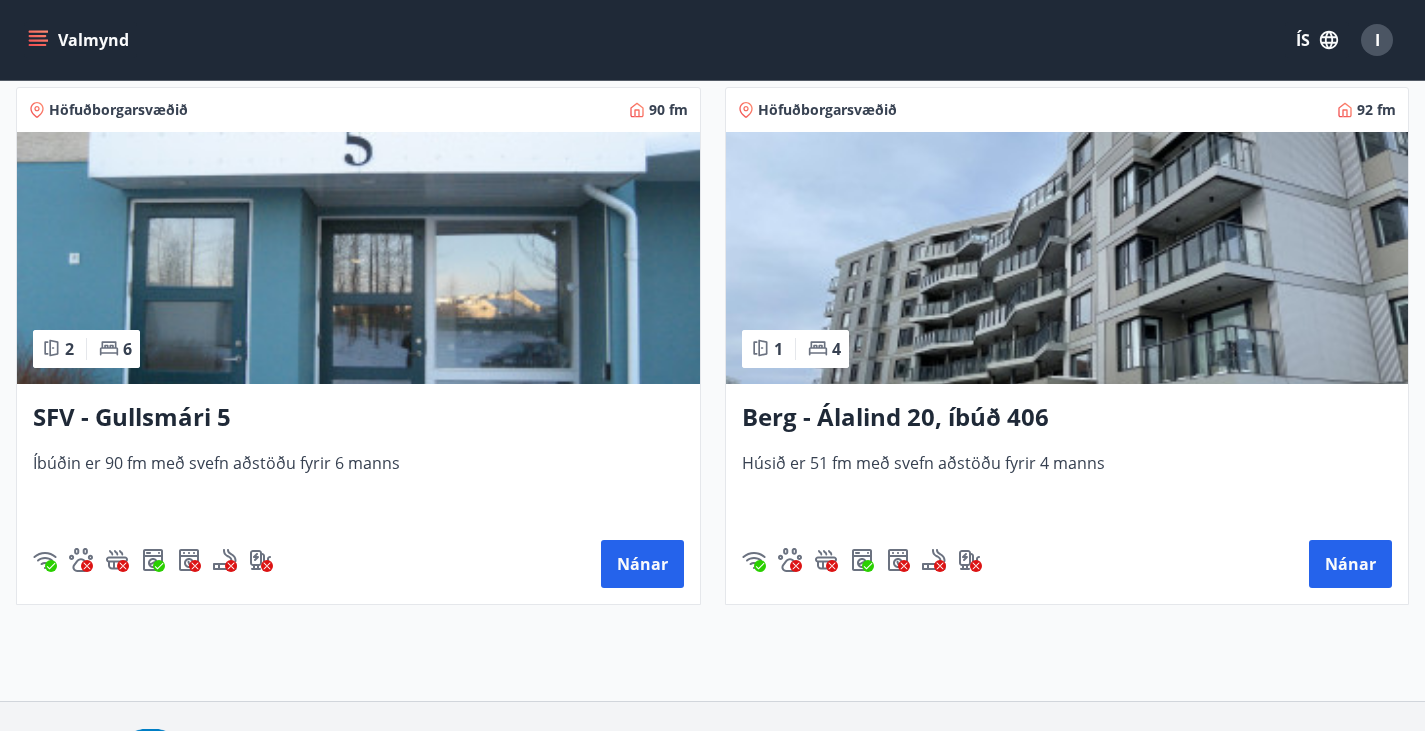 scroll, scrollTop: 0, scrollLeft: 0, axis: both 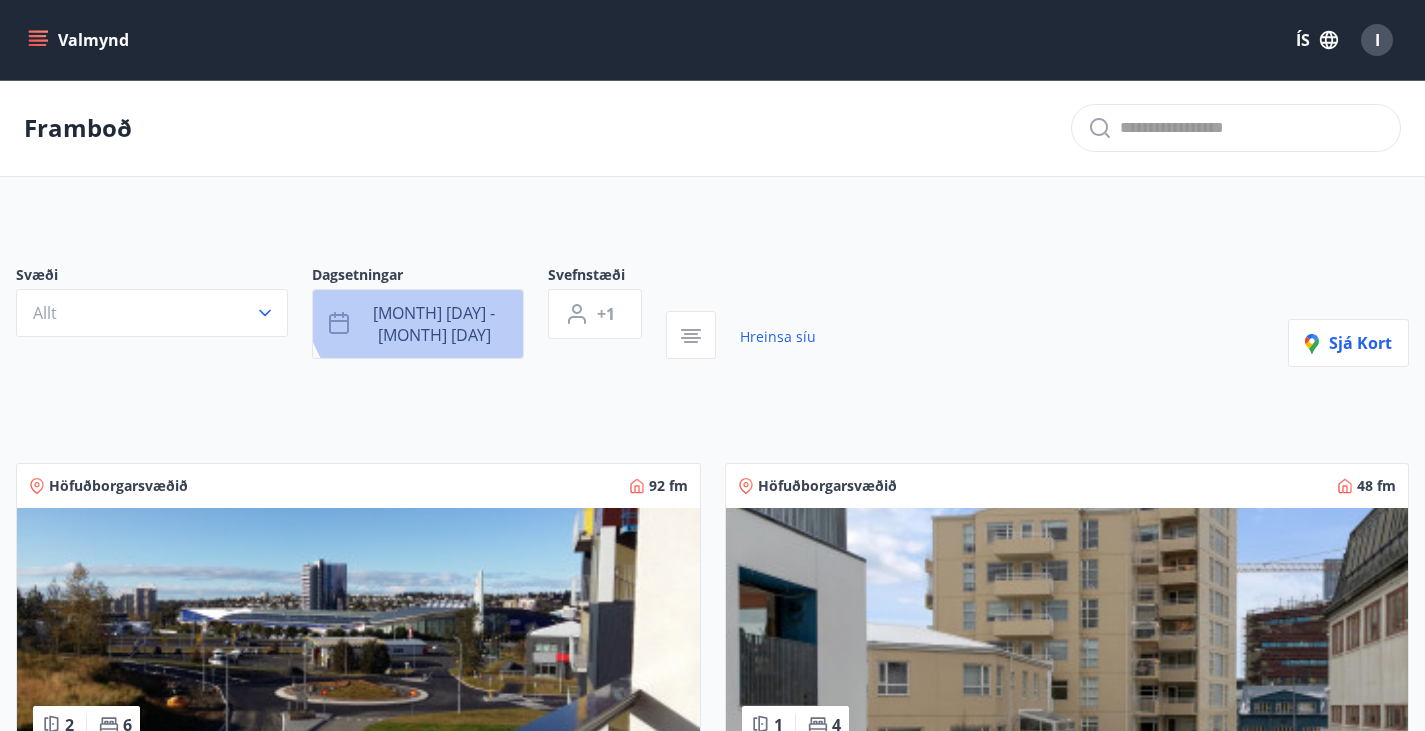 click on "[MONTH] [DAY] - [MONTH] [DAY]" at bounding box center [418, 324] 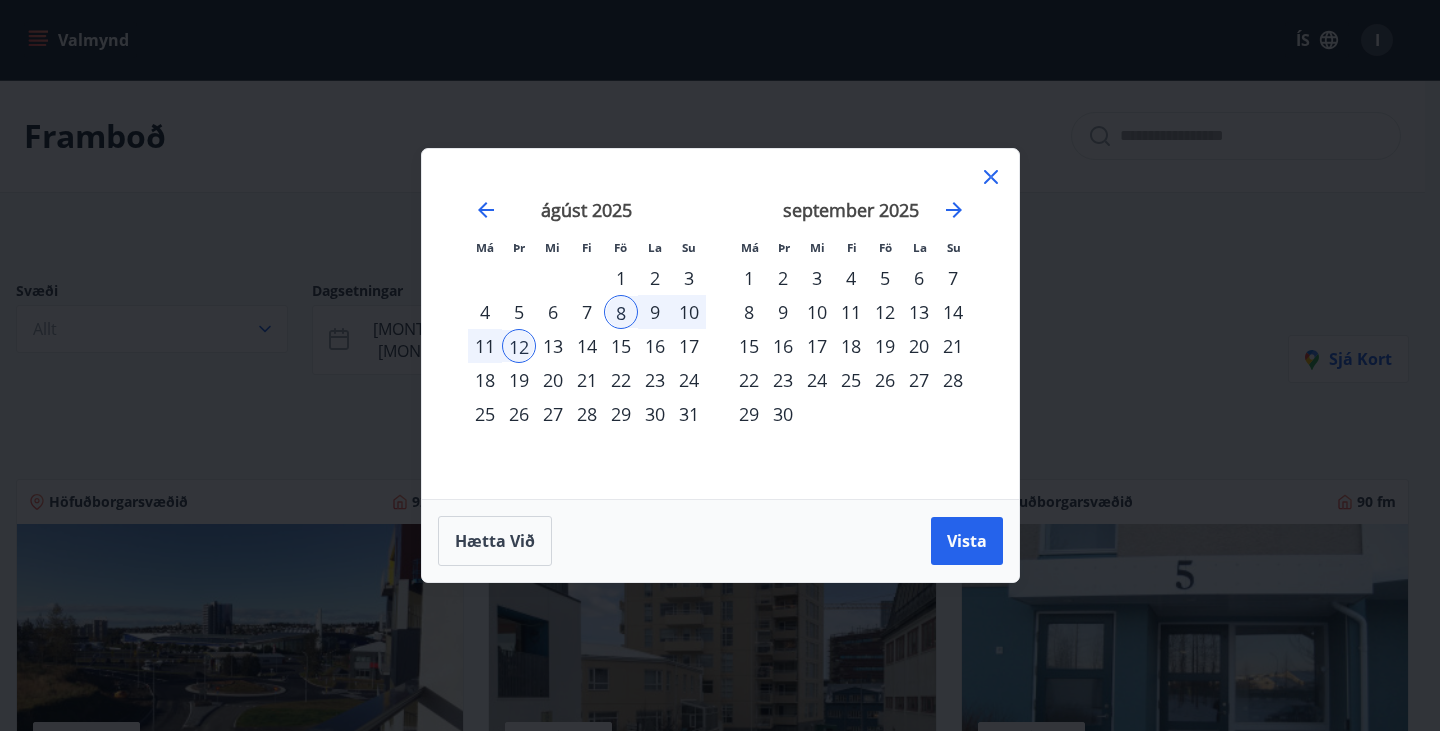 click on "15" at bounding box center (621, 346) 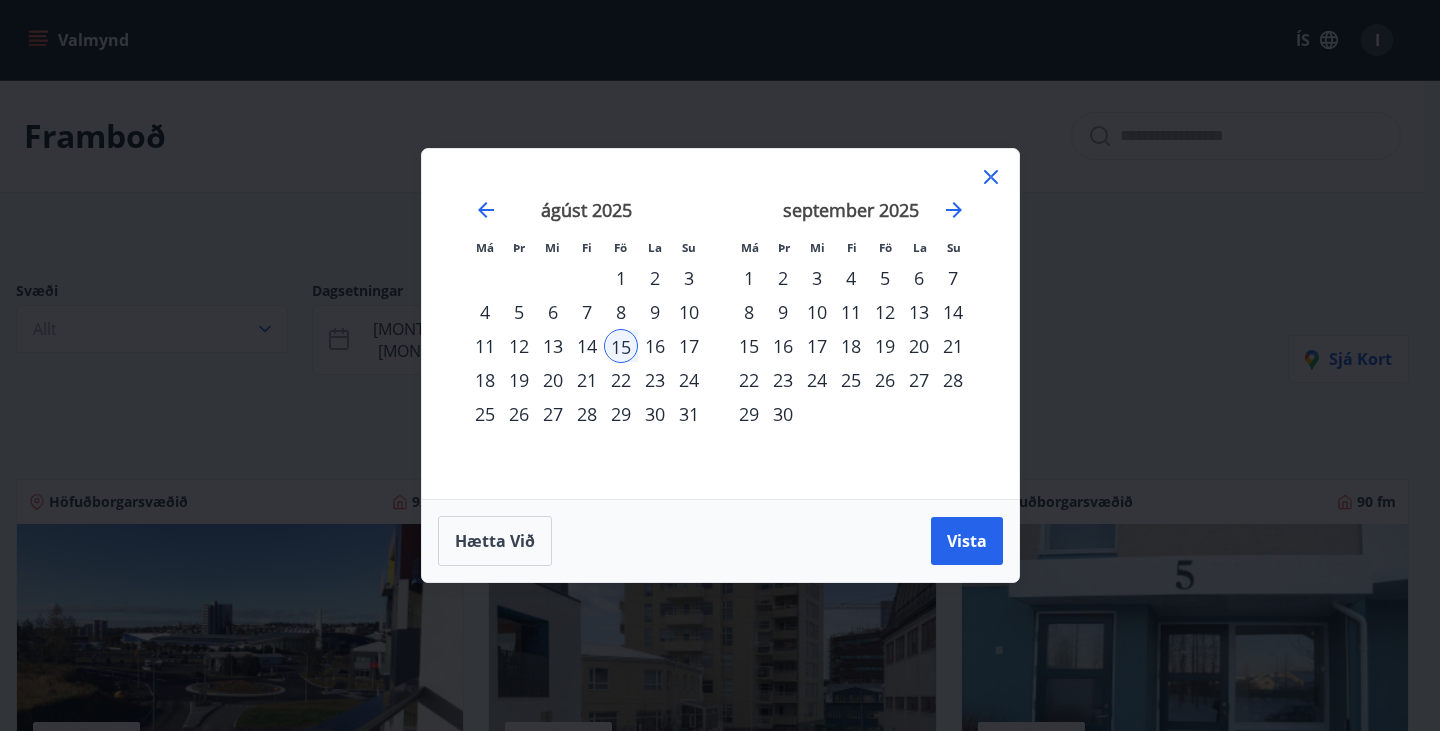 click on "19" at bounding box center (519, 380) 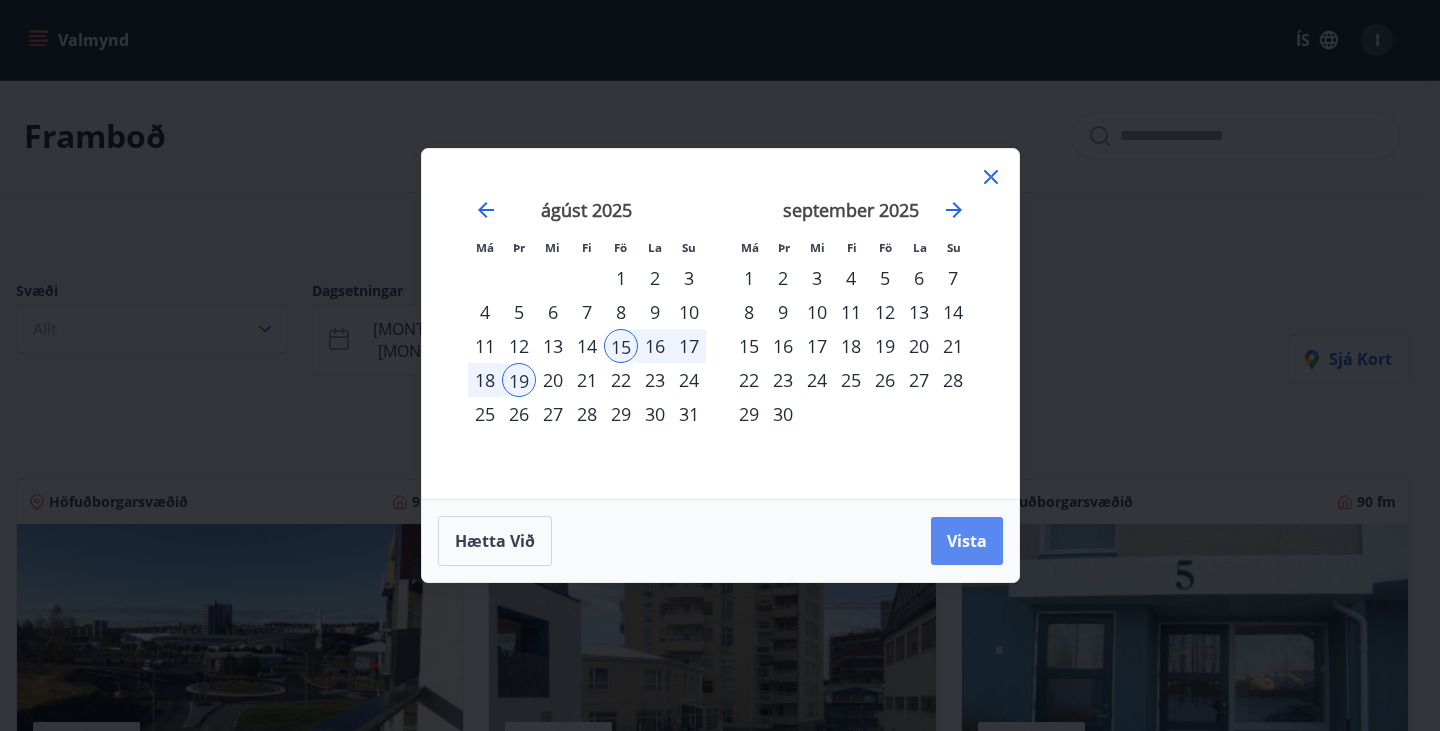 click on "Vista" at bounding box center (967, 541) 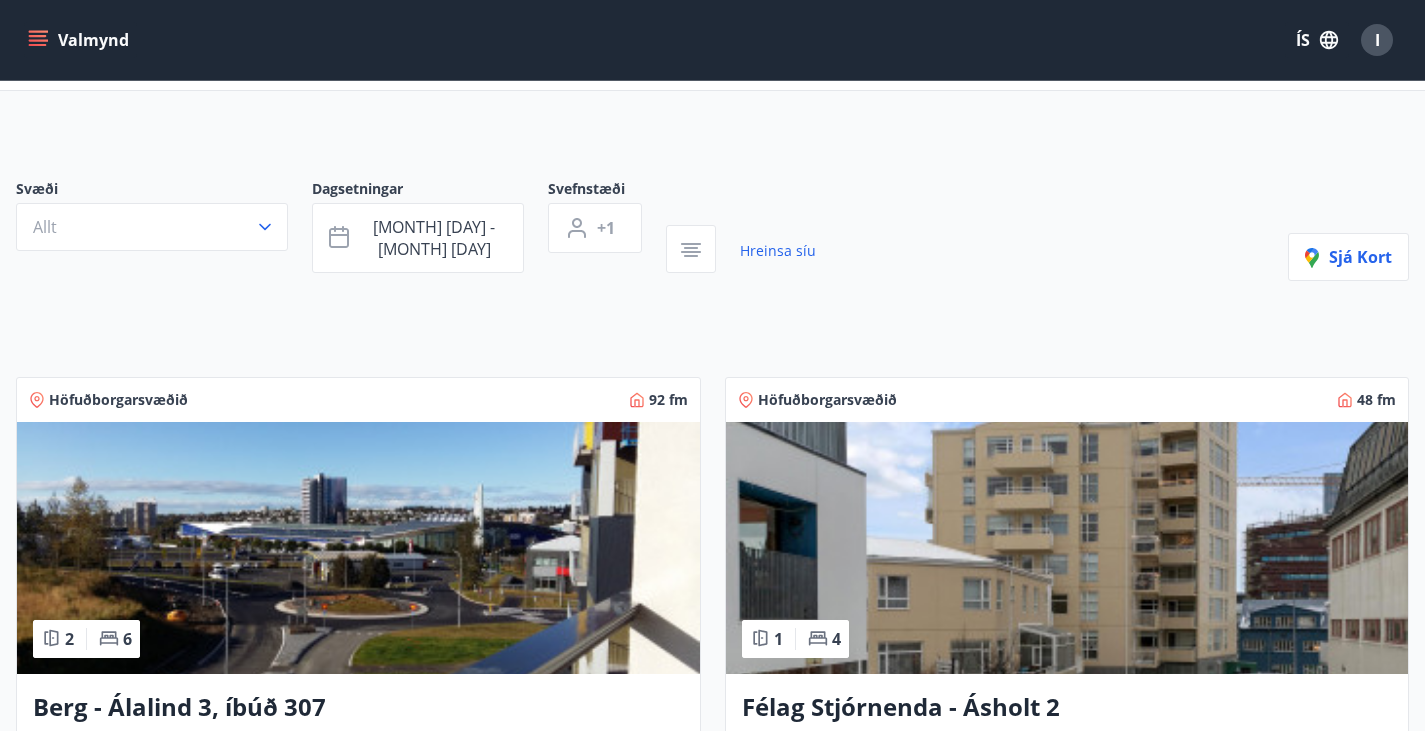 scroll, scrollTop: 0, scrollLeft: 0, axis: both 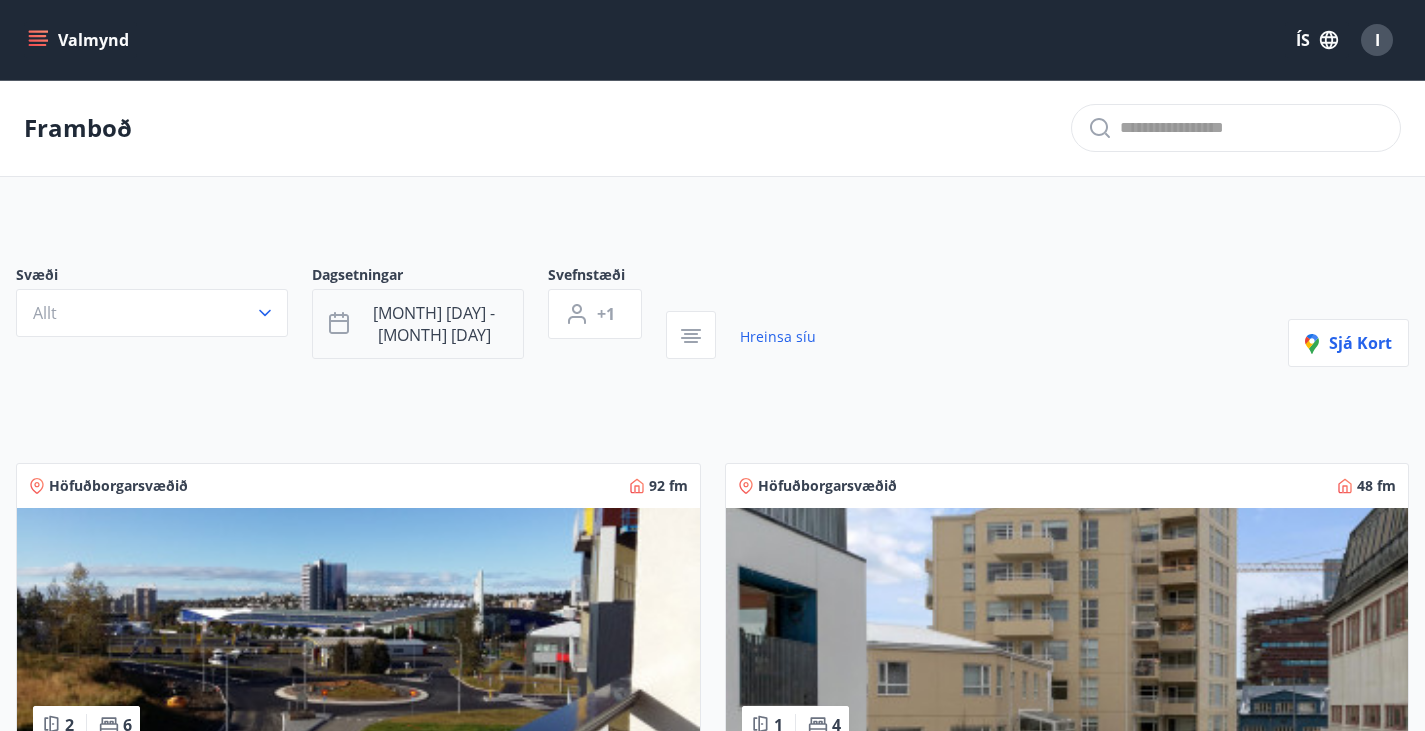 click on "[MONTH] [DAY] - [MONTH] [DAY]" at bounding box center [418, 324] 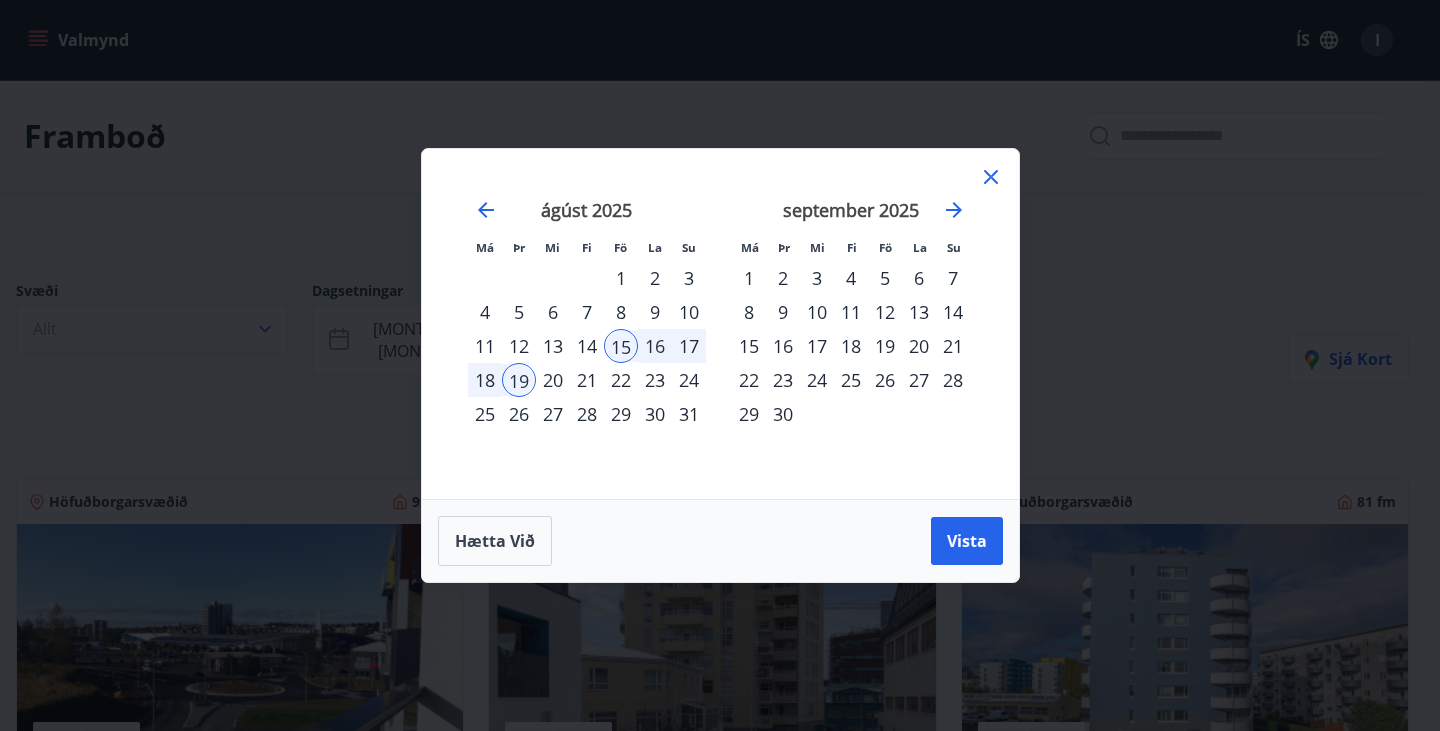 click on "22" at bounding box center (621, 380) 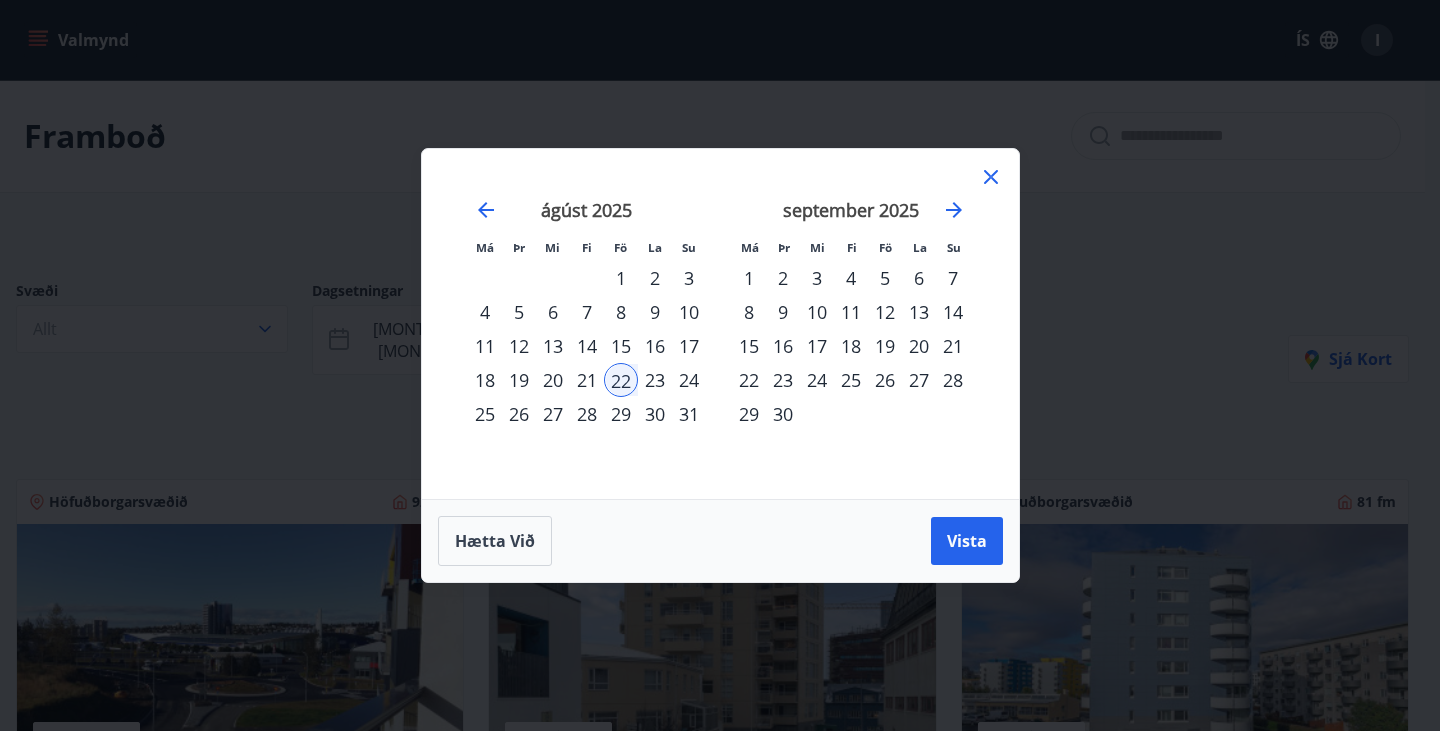 click on "26" at bounding box center (519, 414) 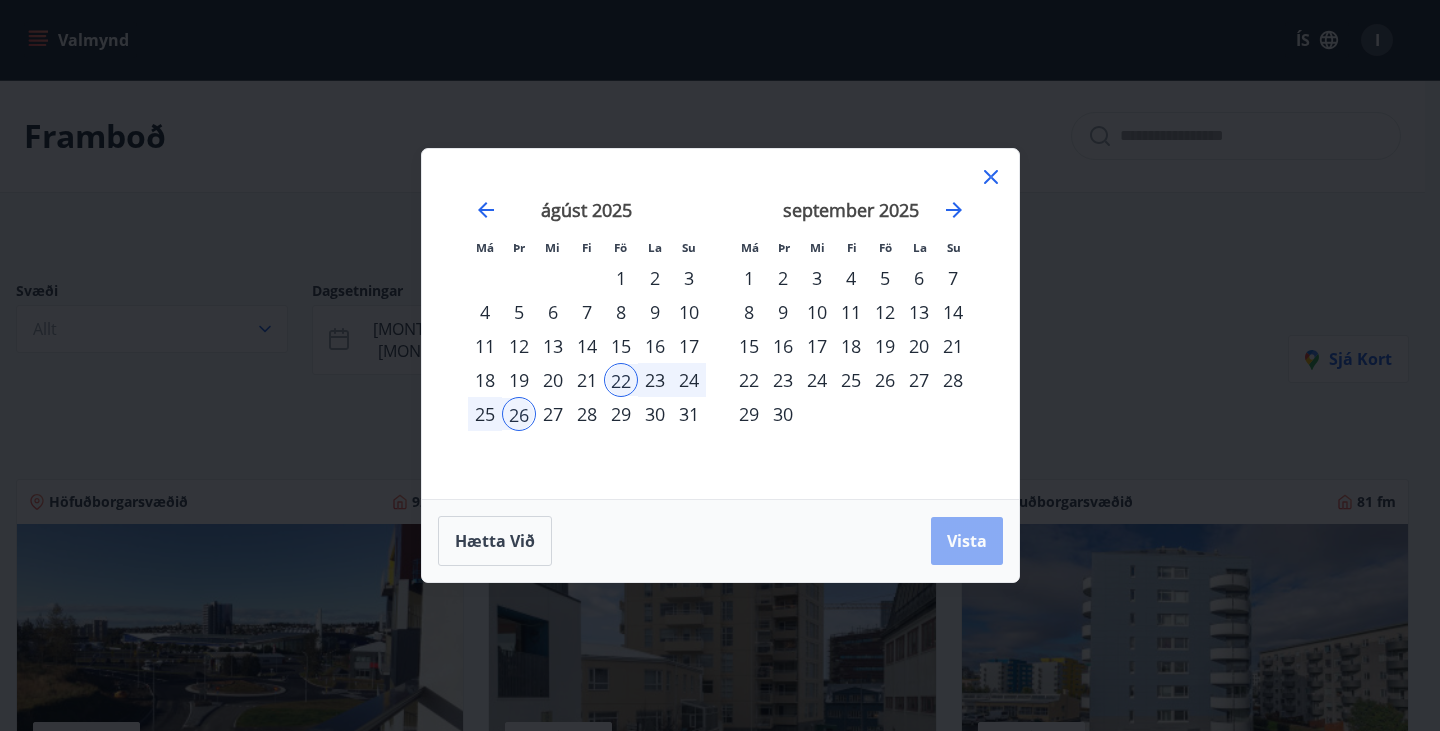 click on "Vista" at bounding box center (967, 541) 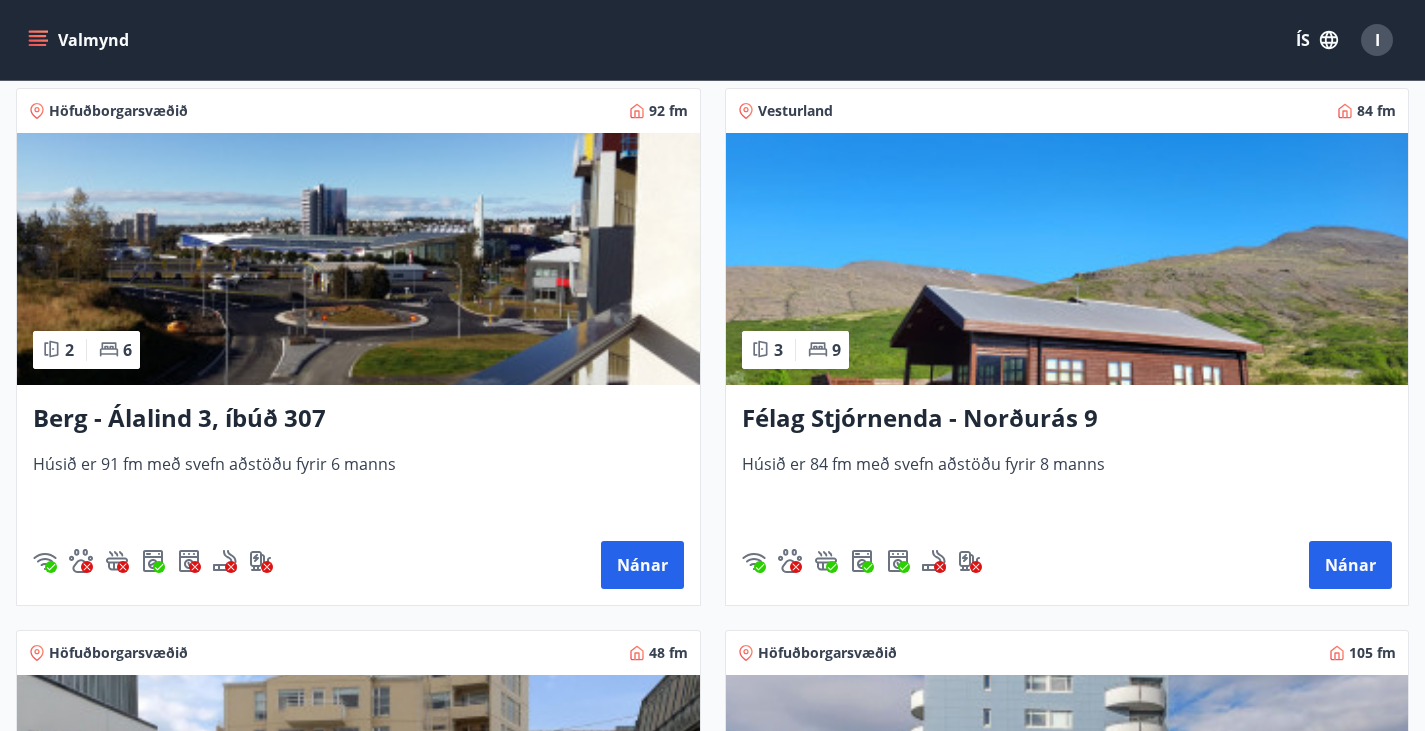 scroll, scrollTop: 0, scrollLeft: 0, axis: both 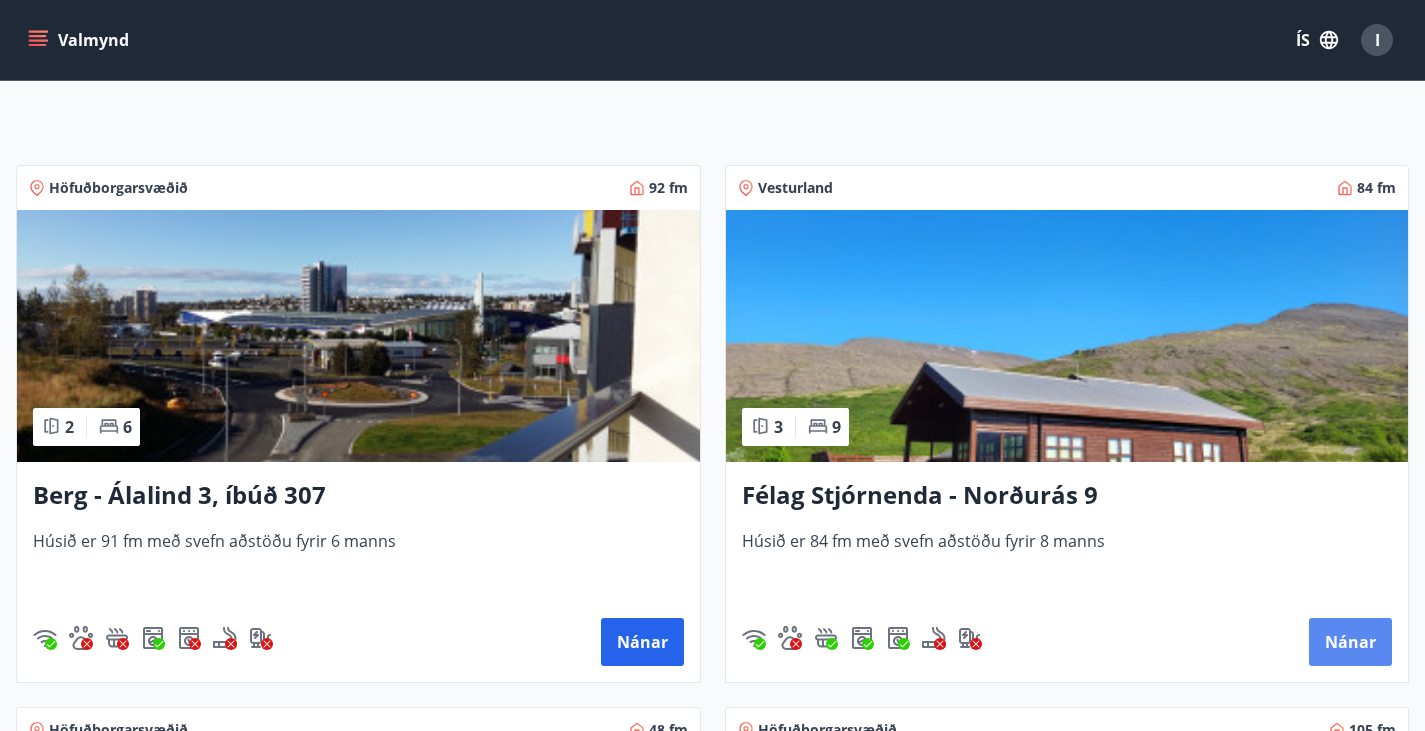 click on "Nánar" at bounding box center (1350, 642) 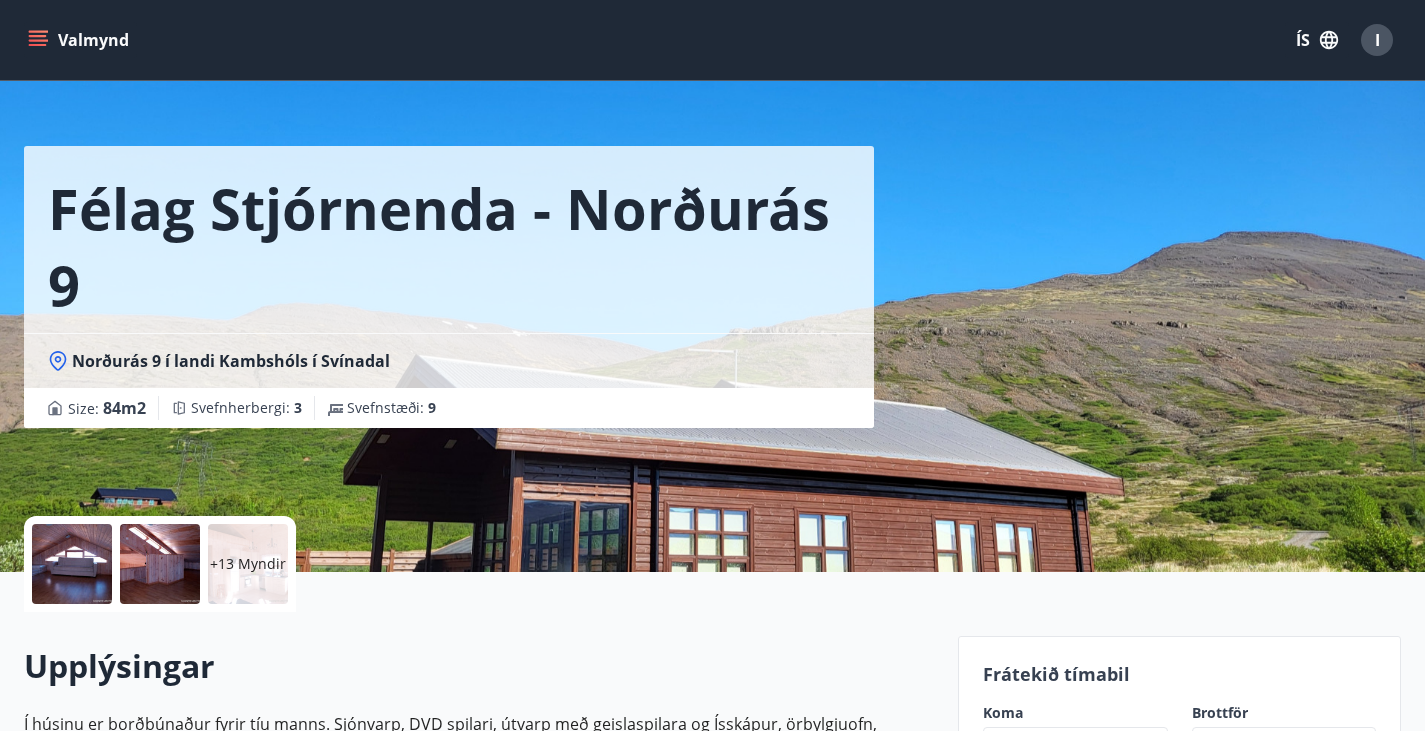 scroll, scrollTop: 0, scrollLeft: 0, axis: both 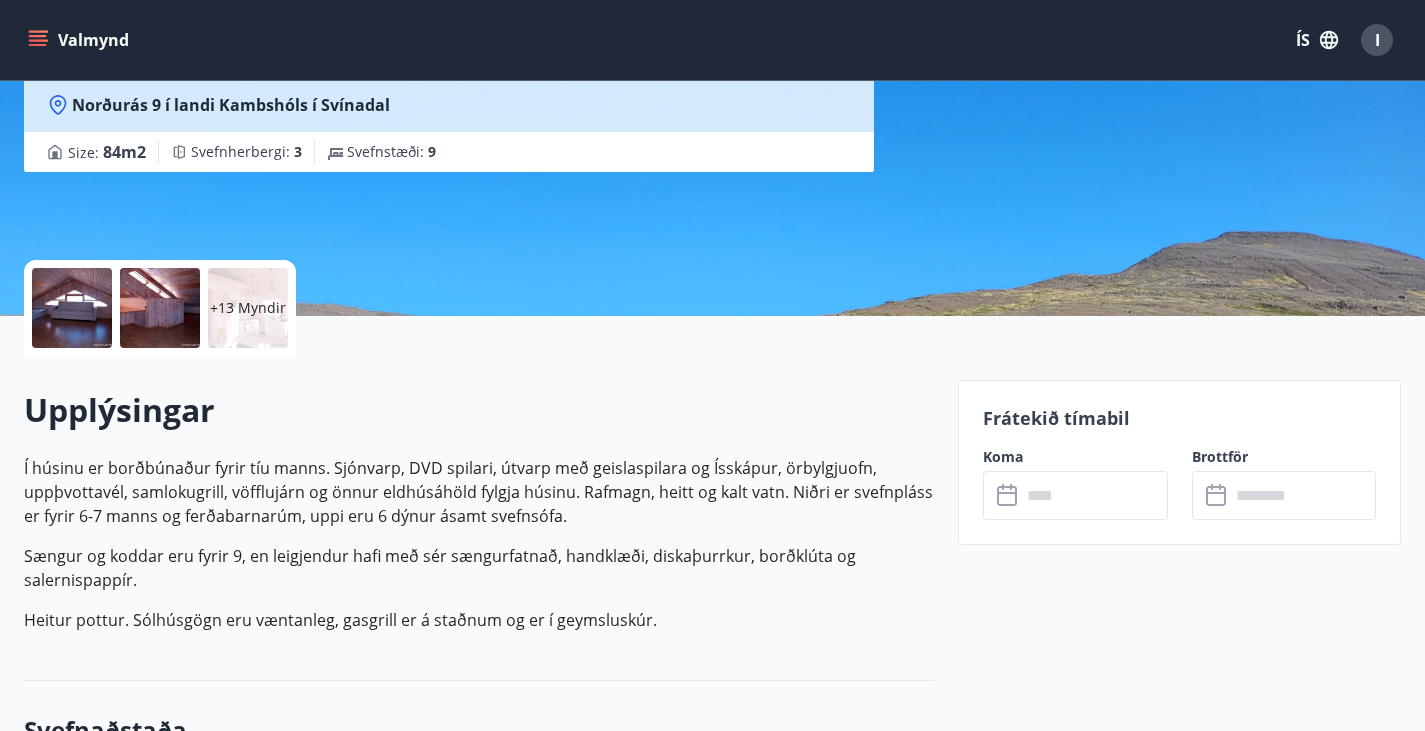 click on "+13 Myndir" at bounding box center (248, 308) 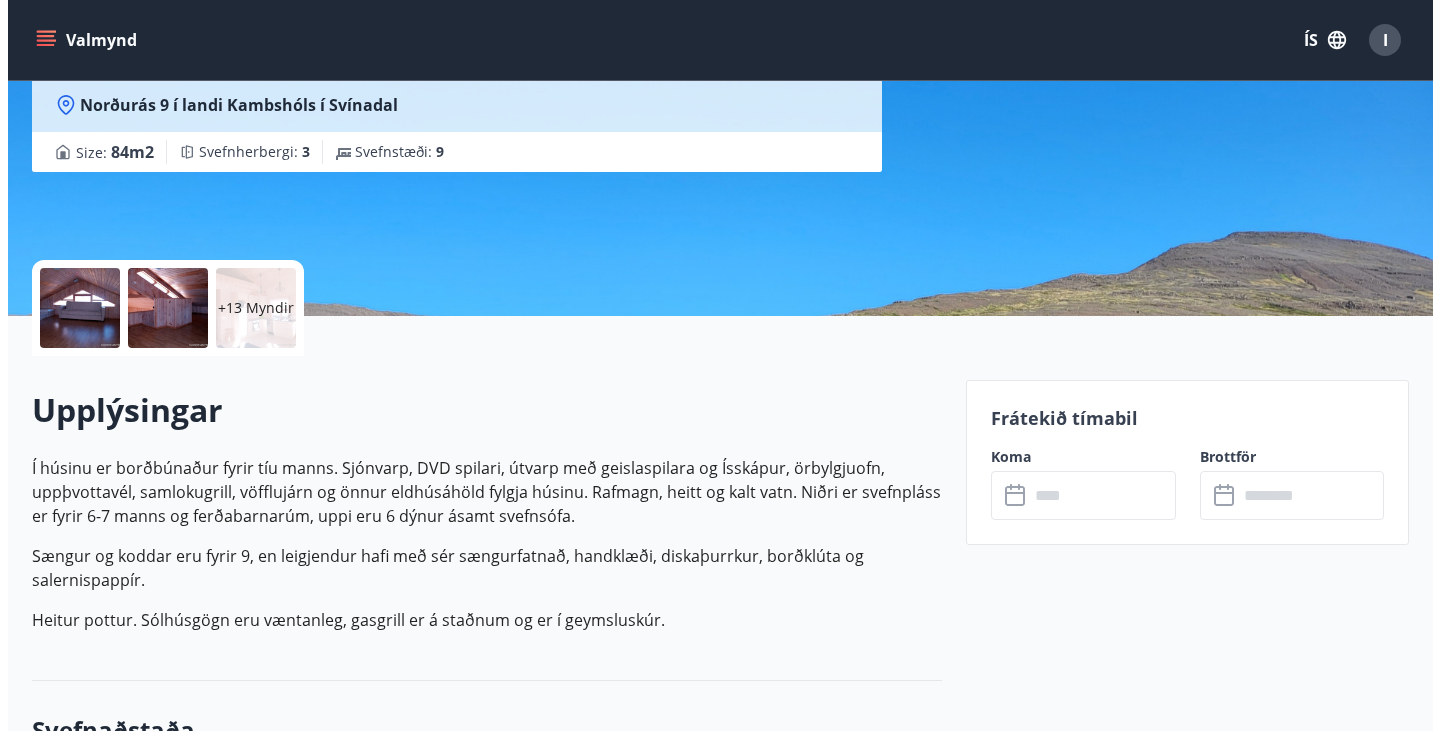 scroll, scrollTop: 285, scrollLeft: 0, axis: vertical 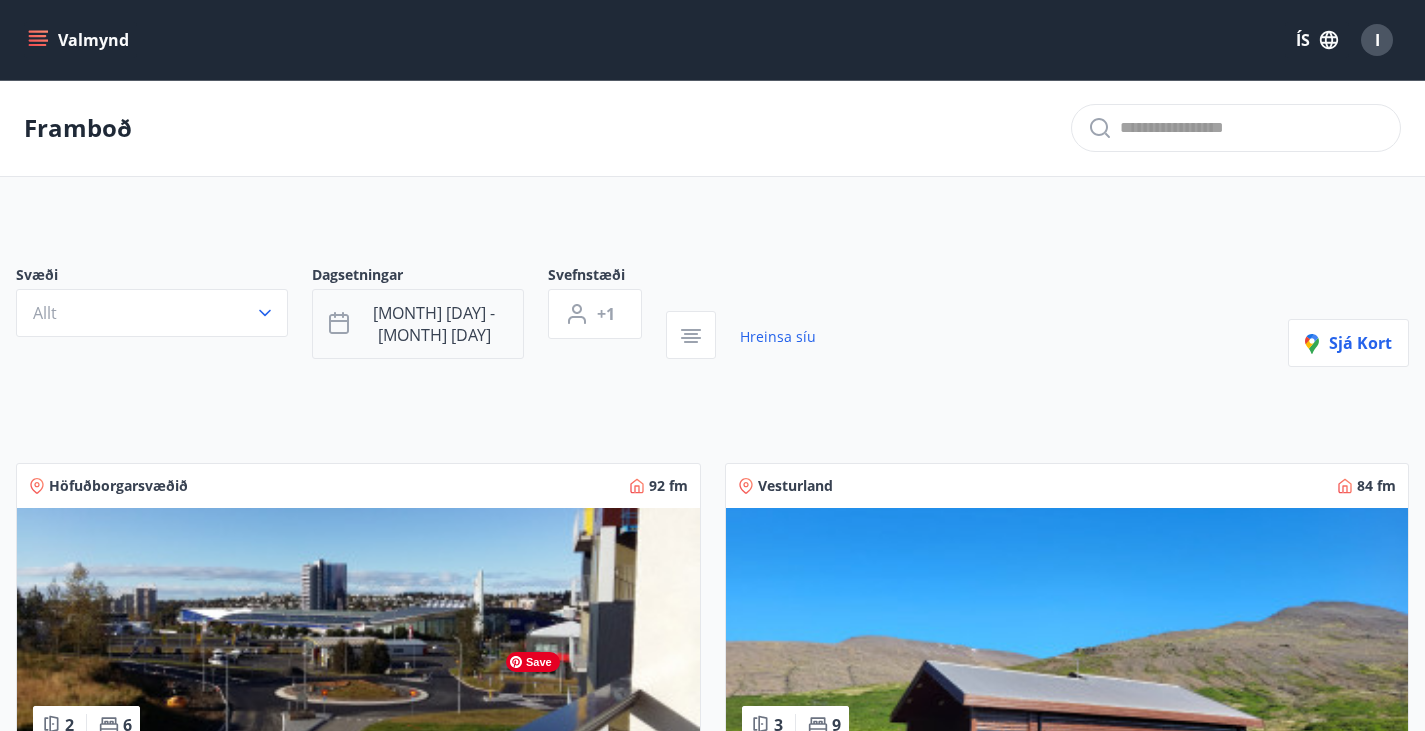 click on "[MONTH] [DAY] - [MONTH] [DAY]" at bounding box center (418, 324) 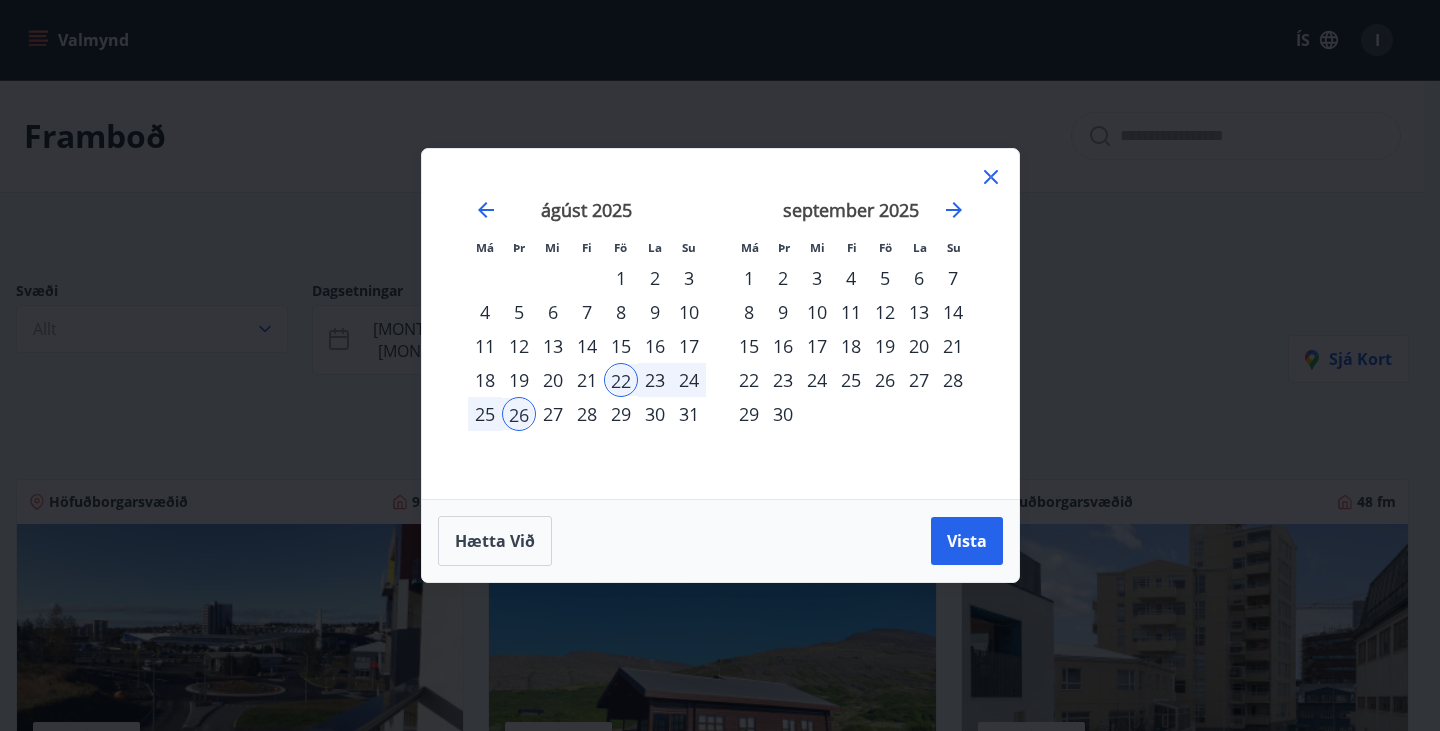click on "29" at bounding box center [621, 414] 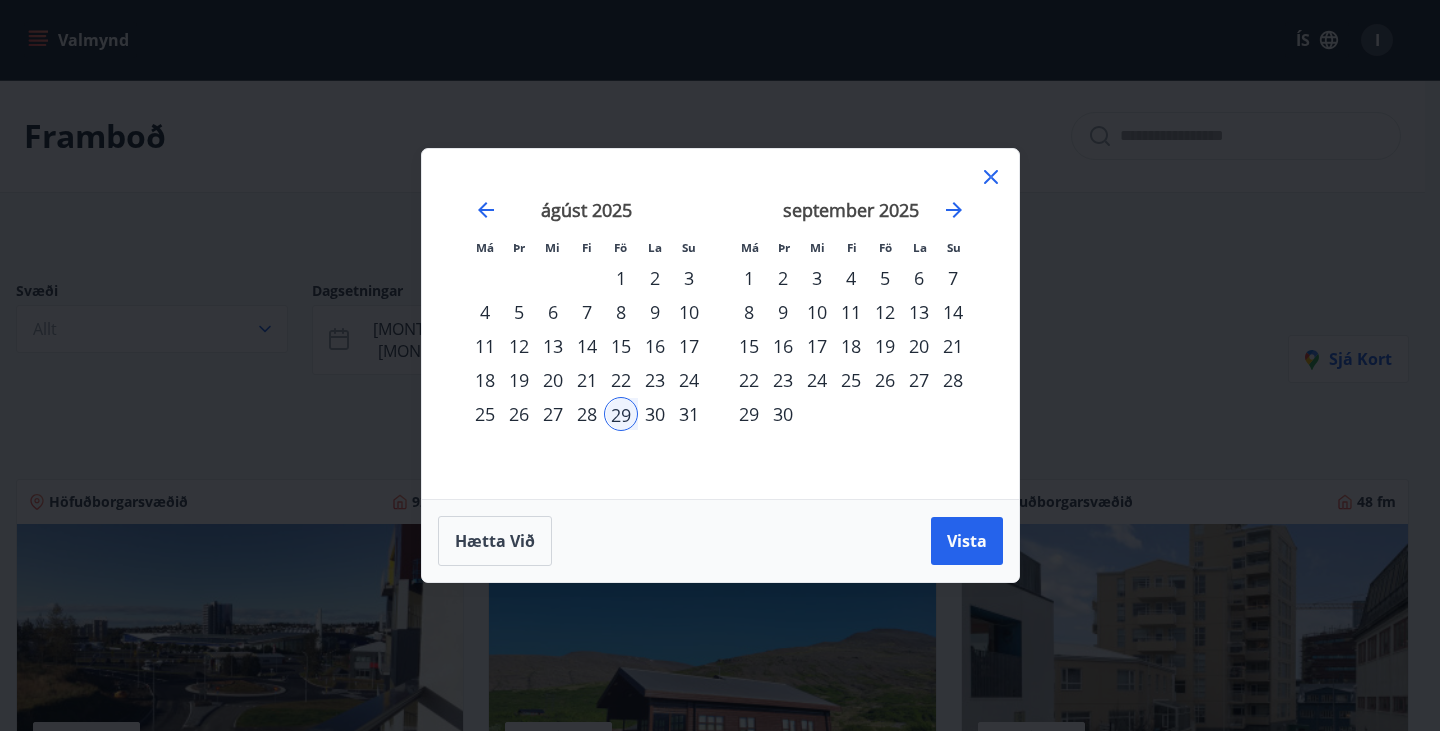 click on "3" at bounding box center [817, 278] 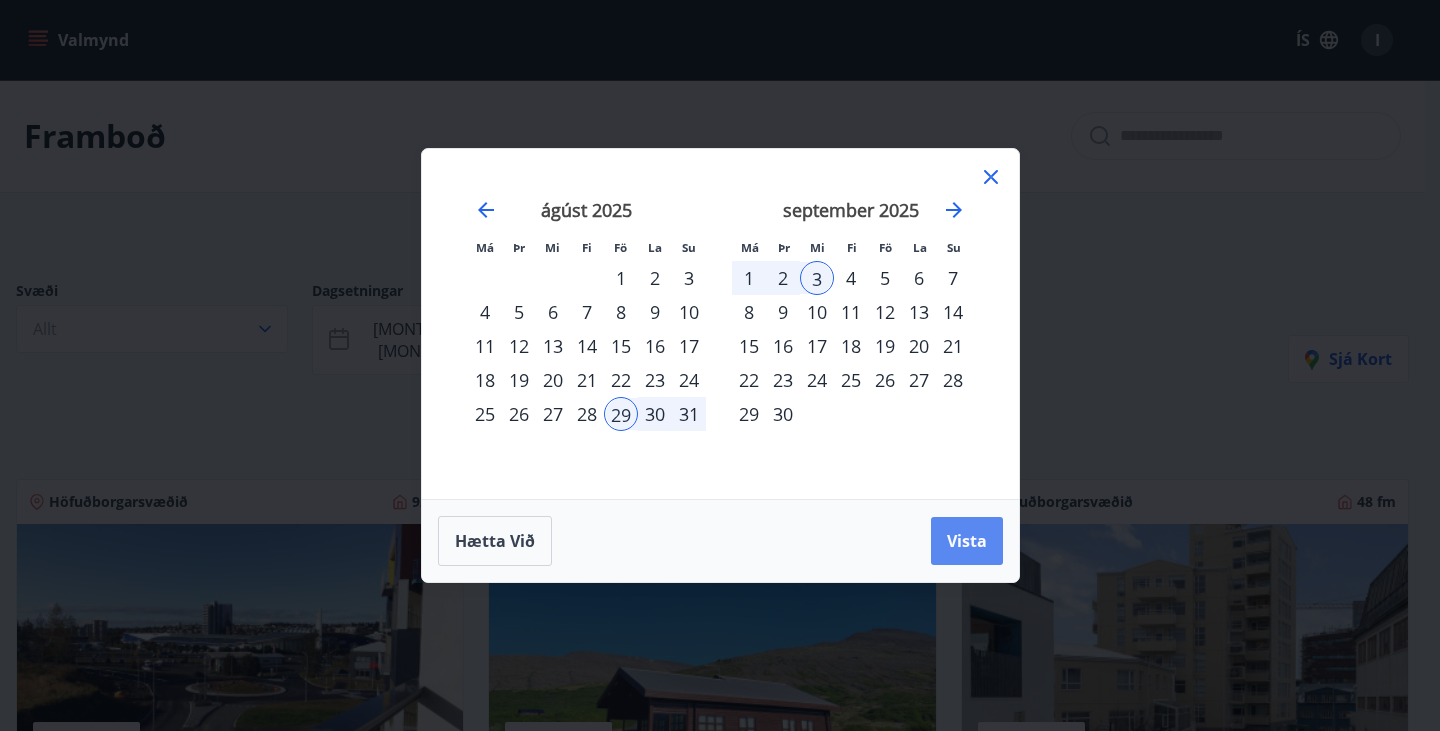 click on "Vista" at bounding box center [967, 541] 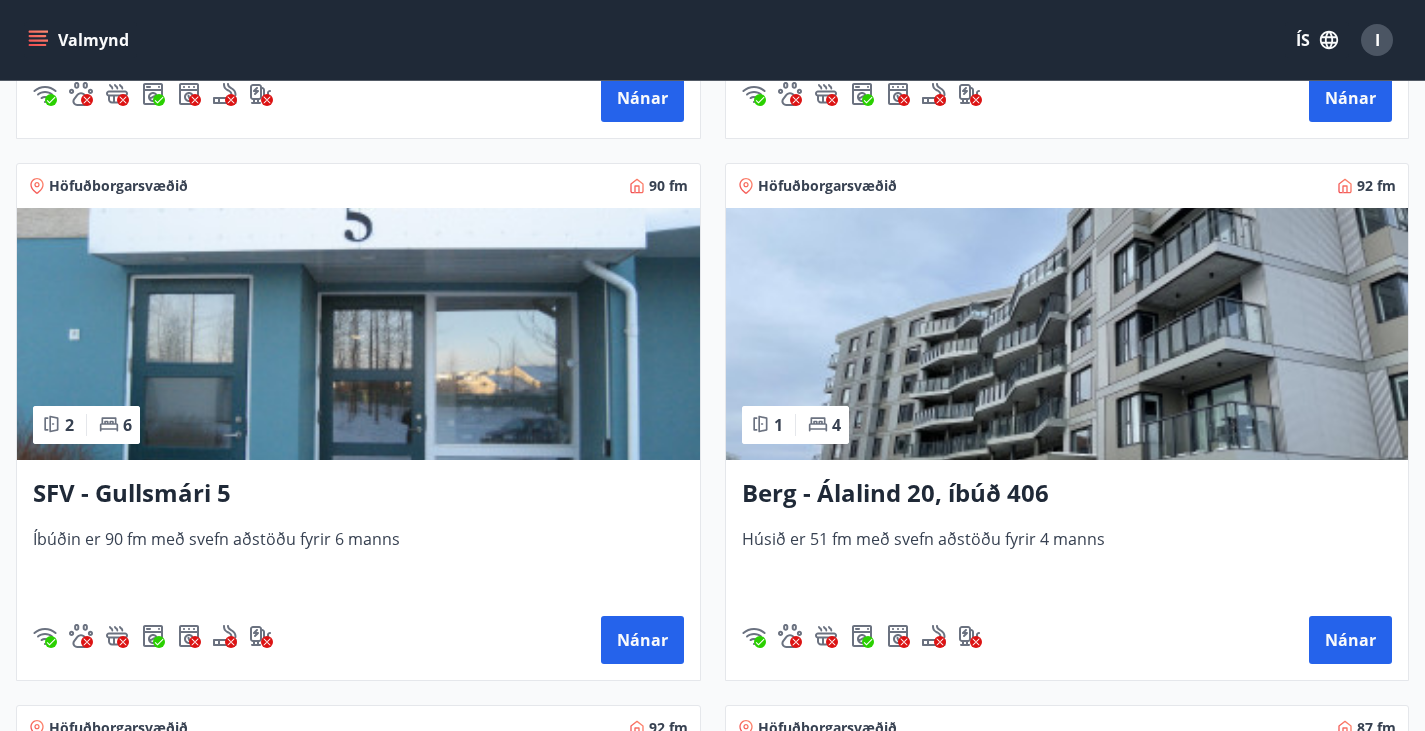 scroll, scrollTop: 3009, scrollLeft: 0, axis: vertical 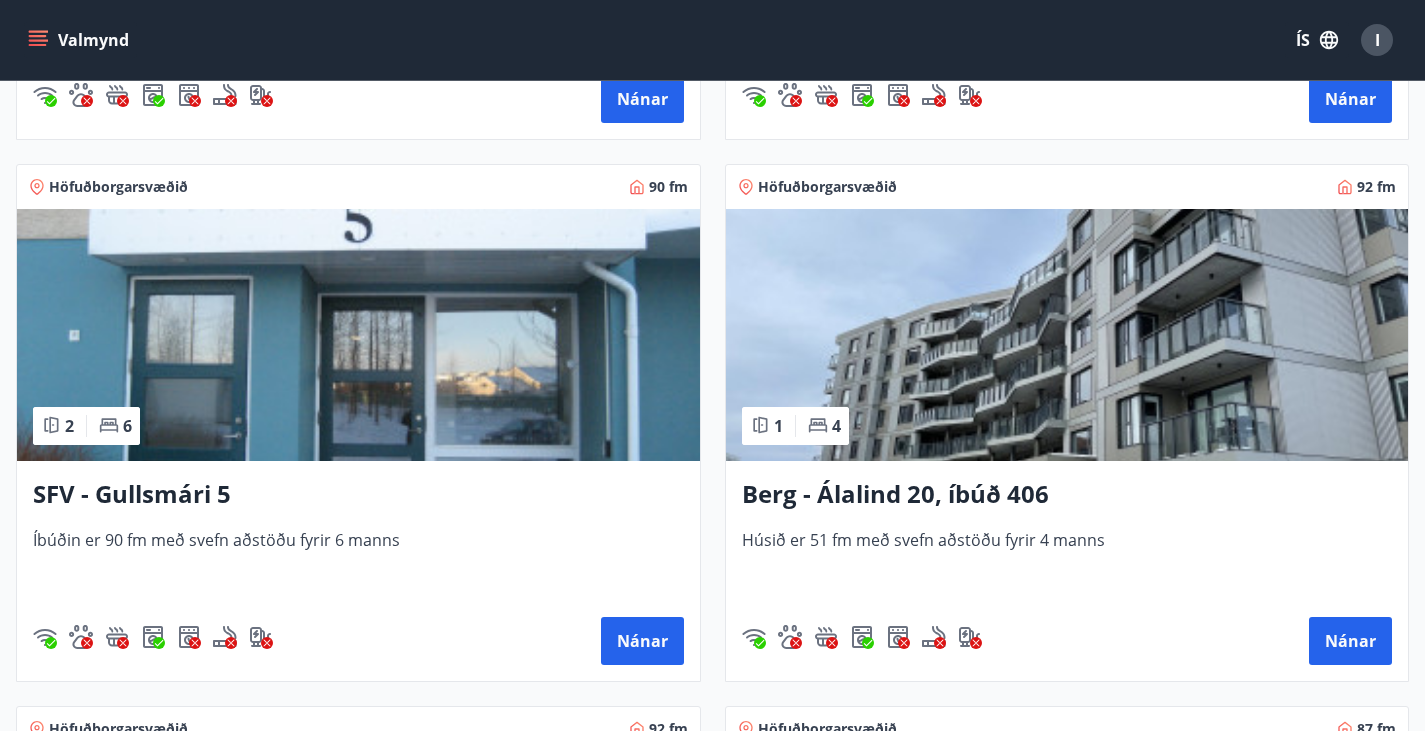 click on "Nánar" at bounding box center (1350, 2267) 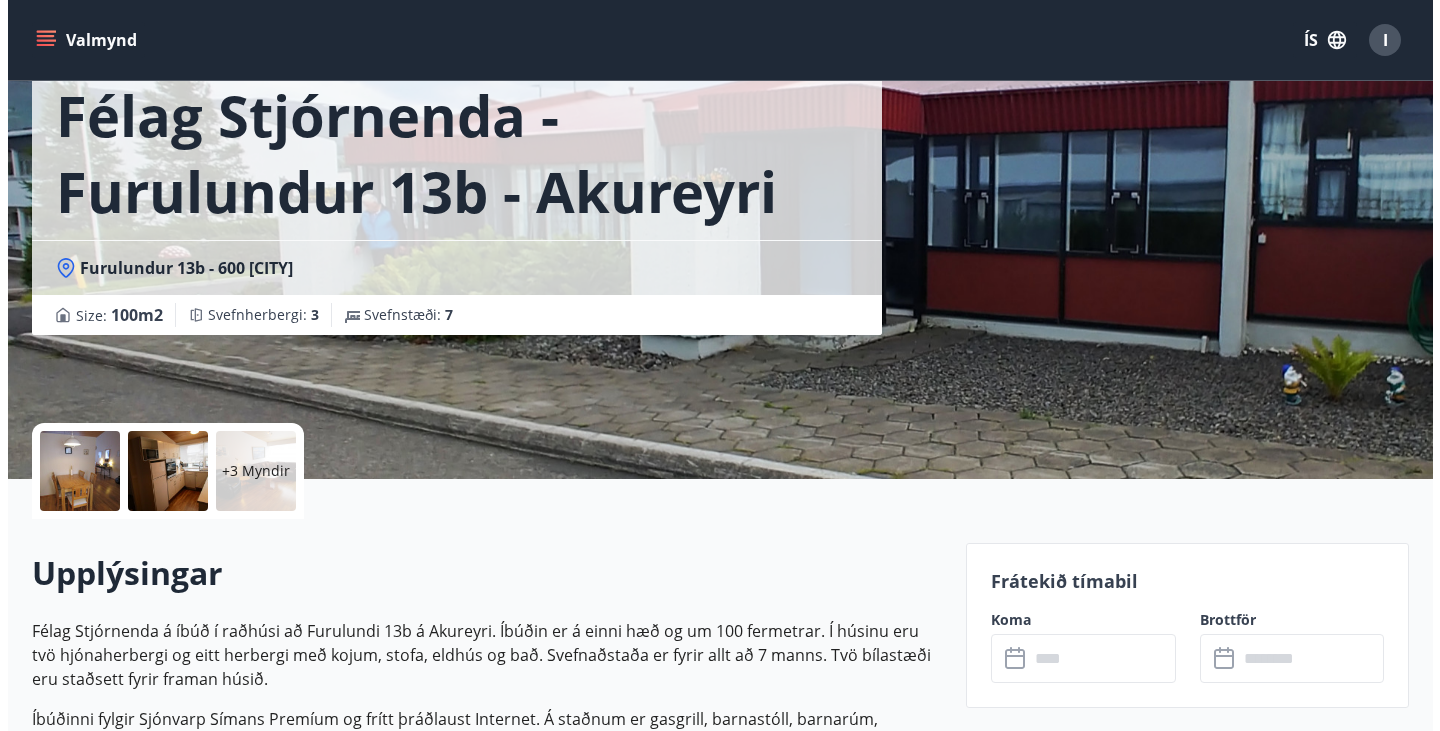 scroll, scrollTop: 0, scrollLeft: 0, axis: both 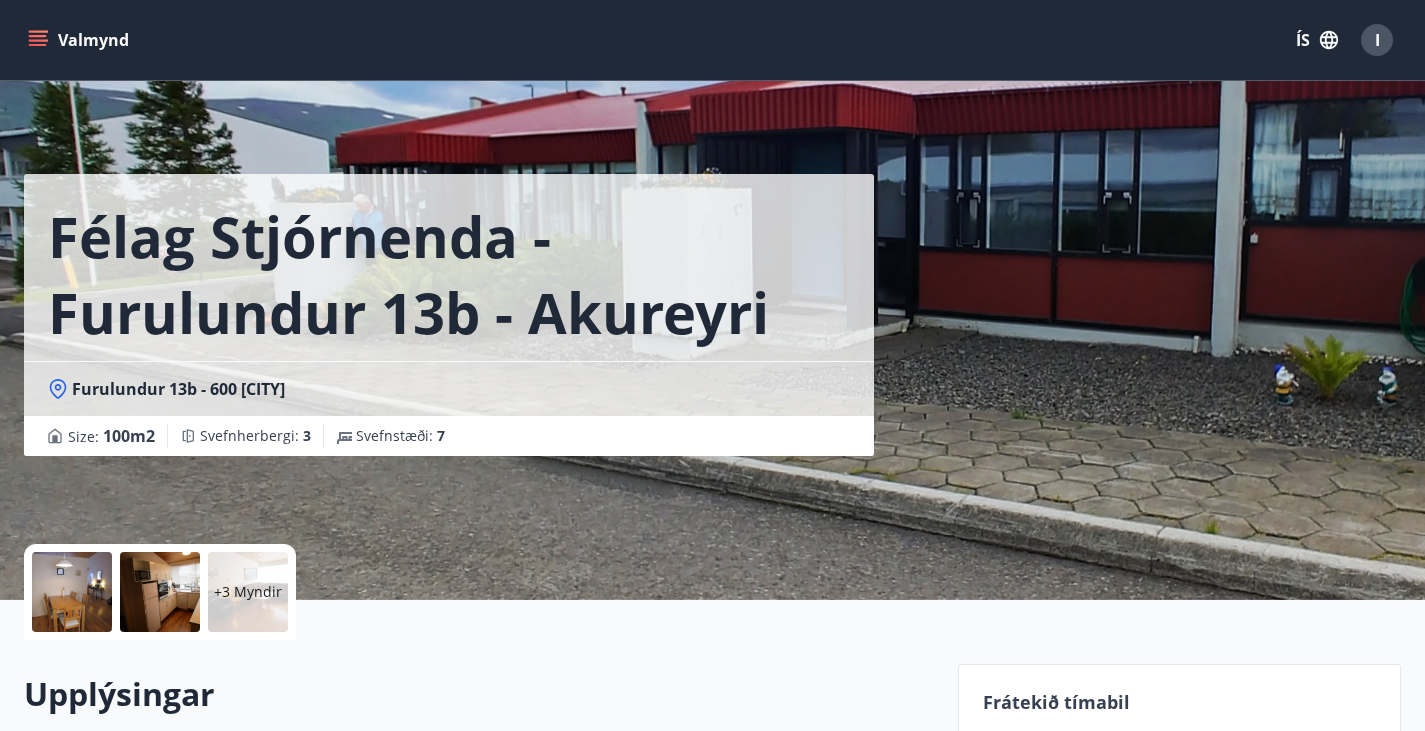 click on "+3 Myndir" at bounding box center [248, 592] 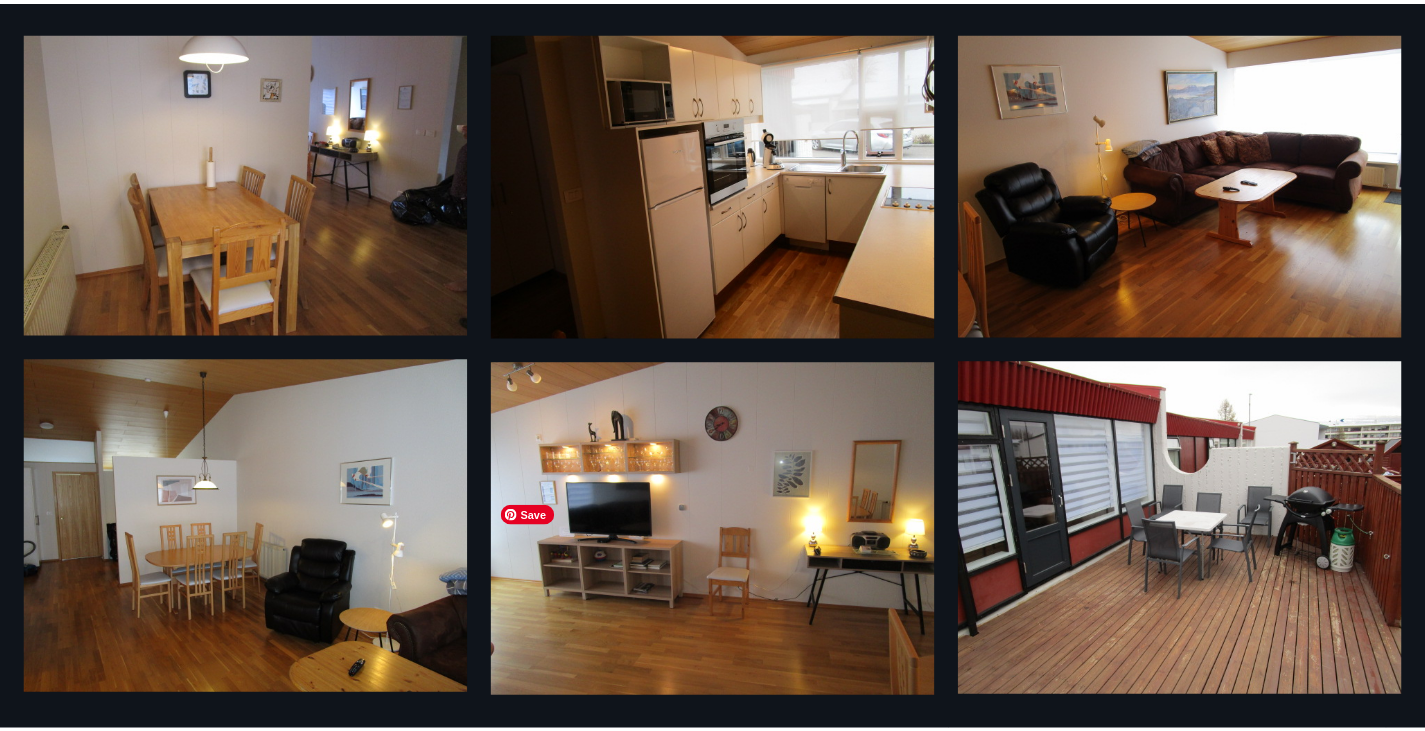 scroll, scrollTop: 499, scrollLeft: 0, axis: vertical 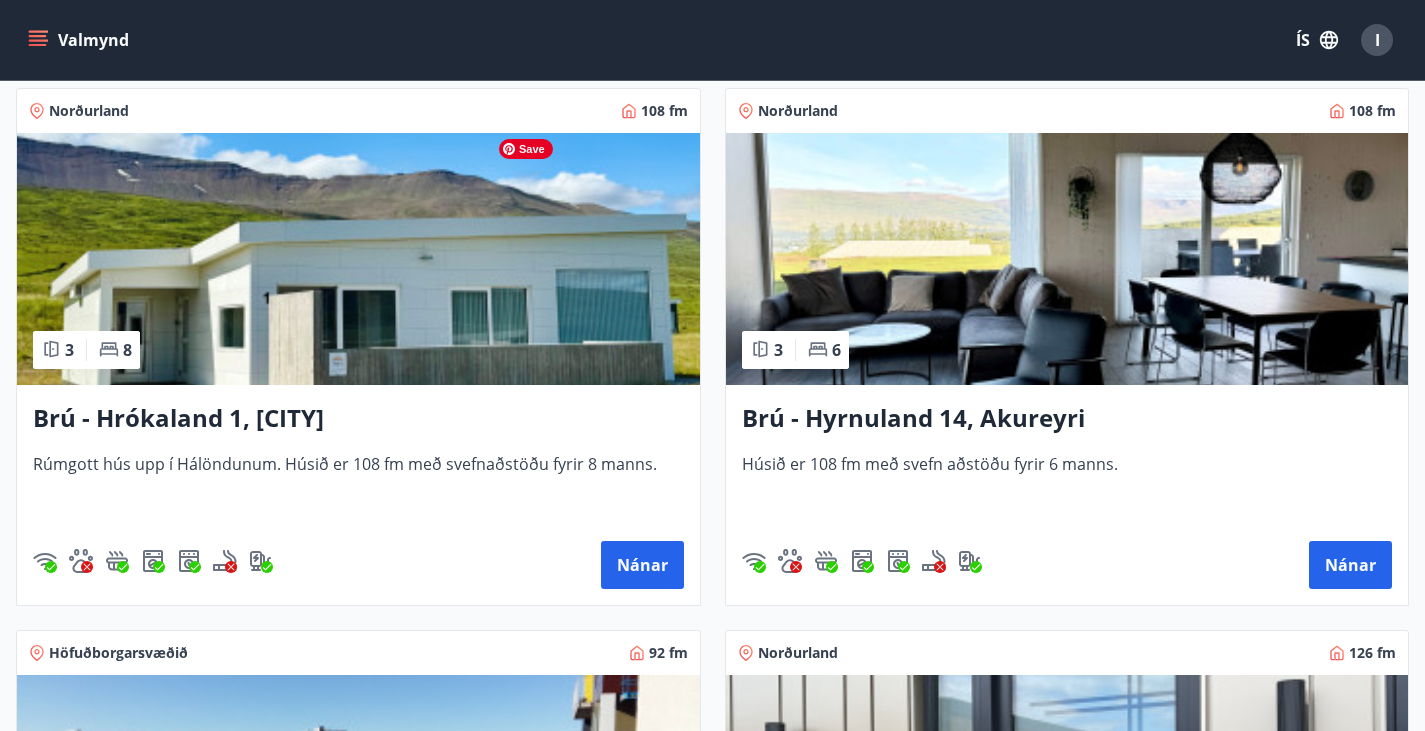 click at bounding box center [1067, 259] 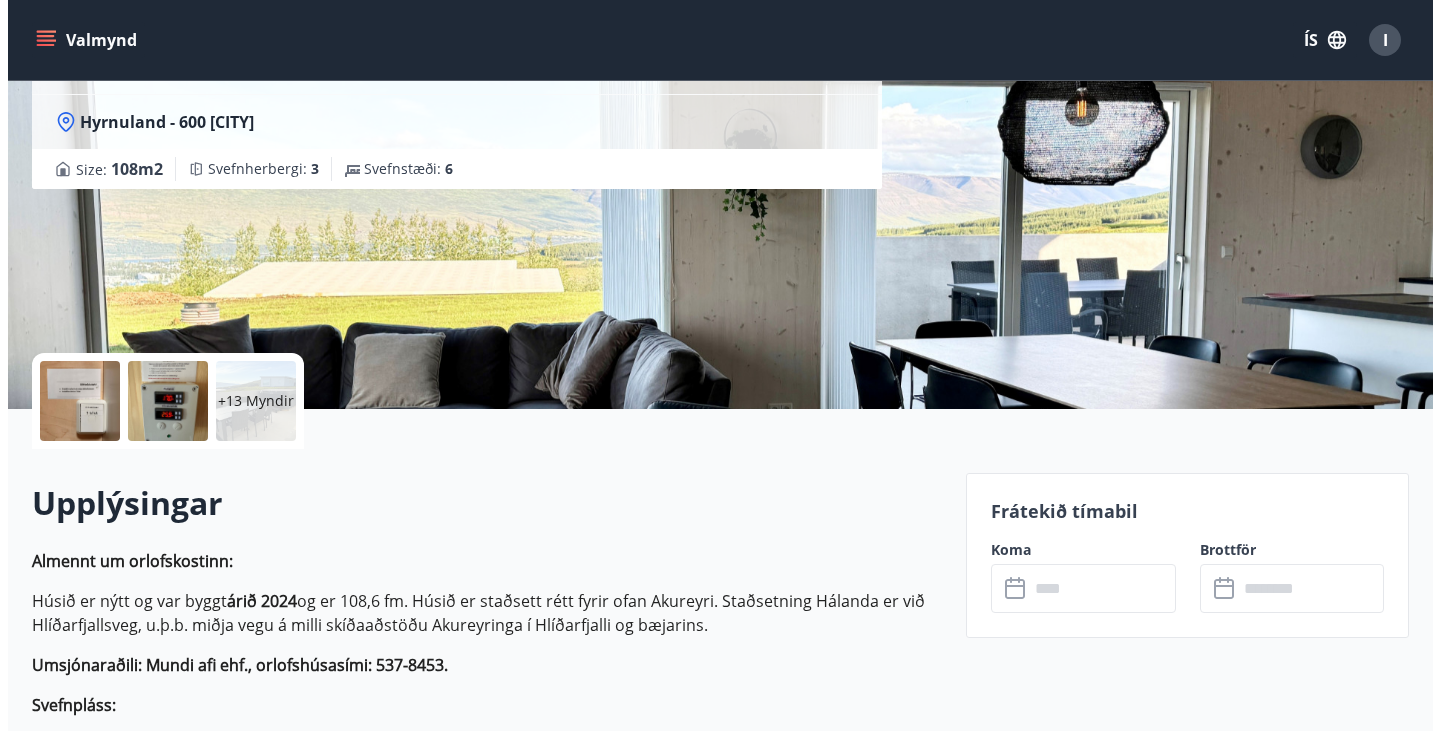 scroll, scrollTop: 191, scrollLeft: 0, axis: vertical 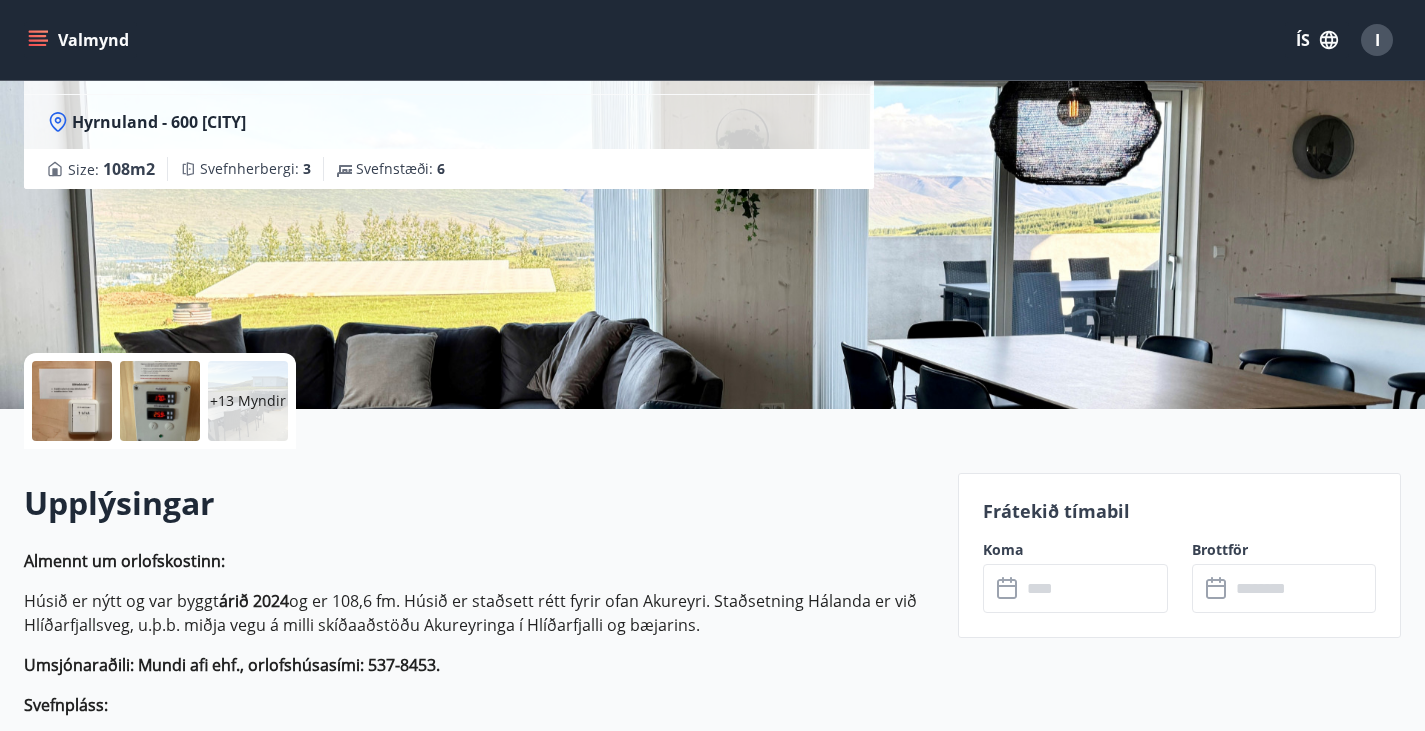 click on "+13 Myndir" at bounding box center [248, 401] 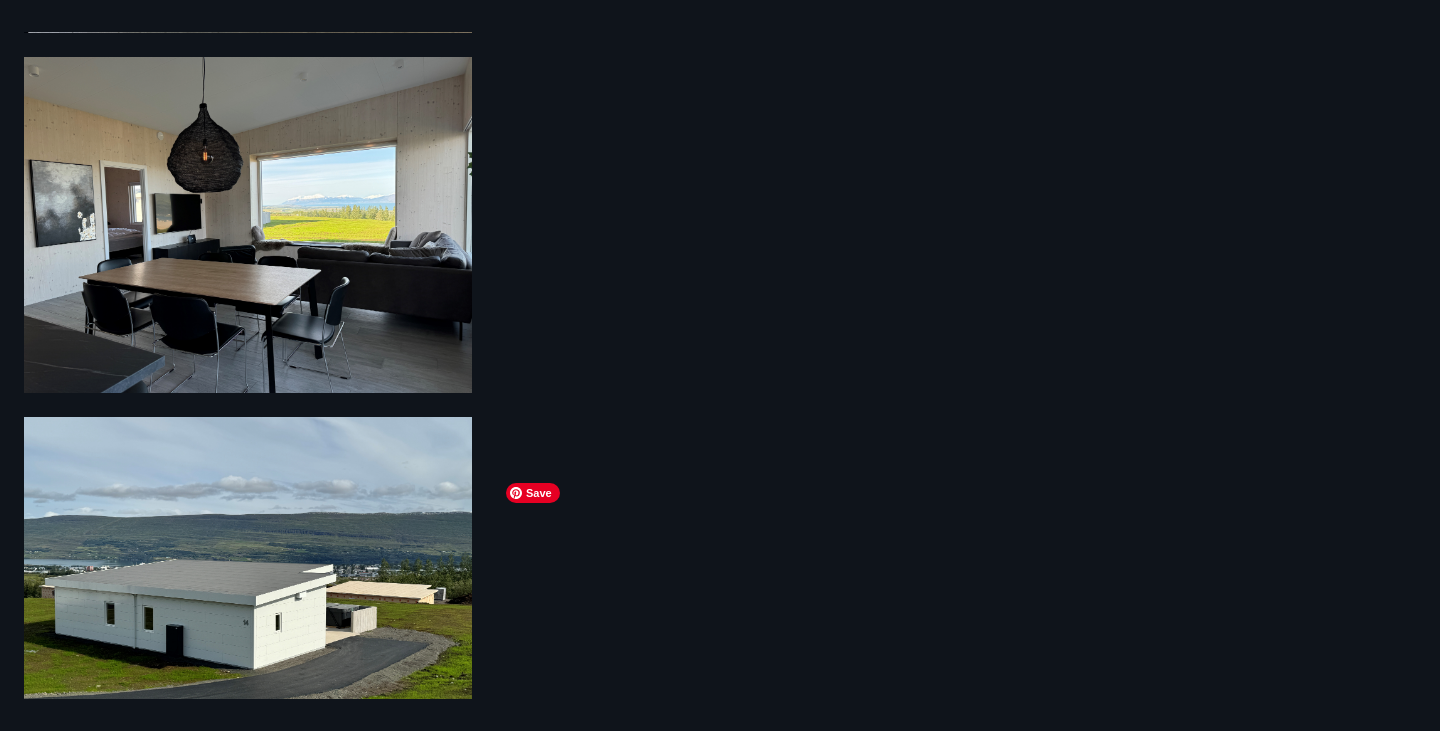 scroll, scrollTop: 2959, scrollLeft: 0, axis: vertical 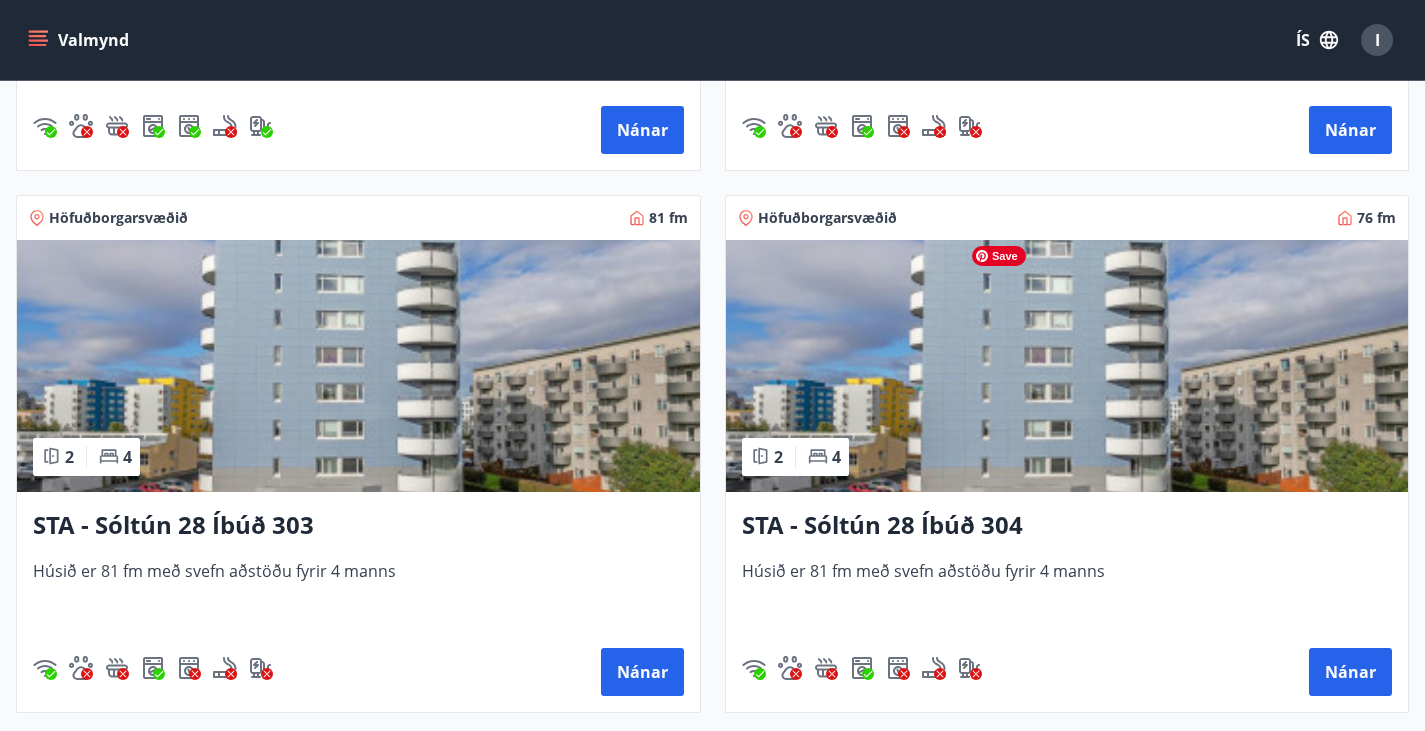 click at bounding box center [358, 1992] 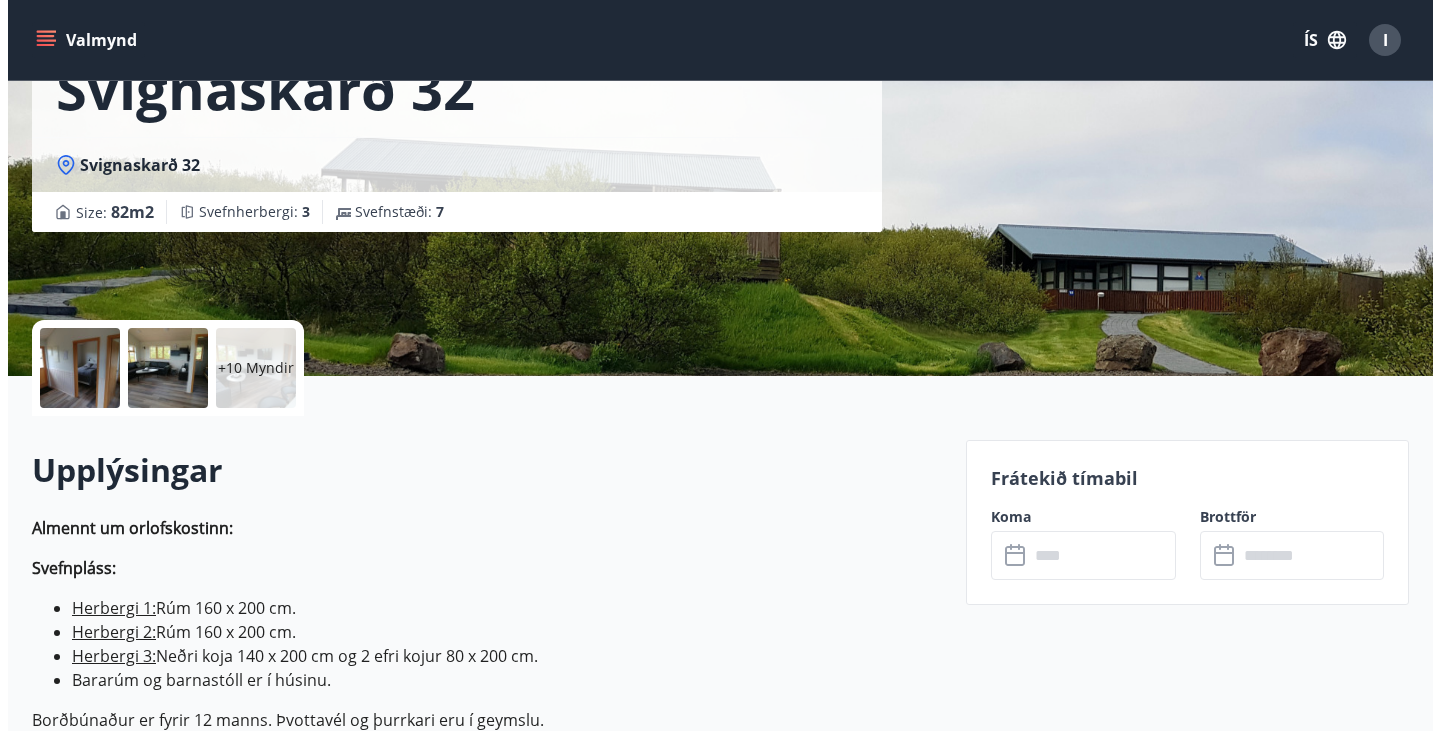 scroll, scrollTop: 225, scrollLeft: 0, axis: vertical 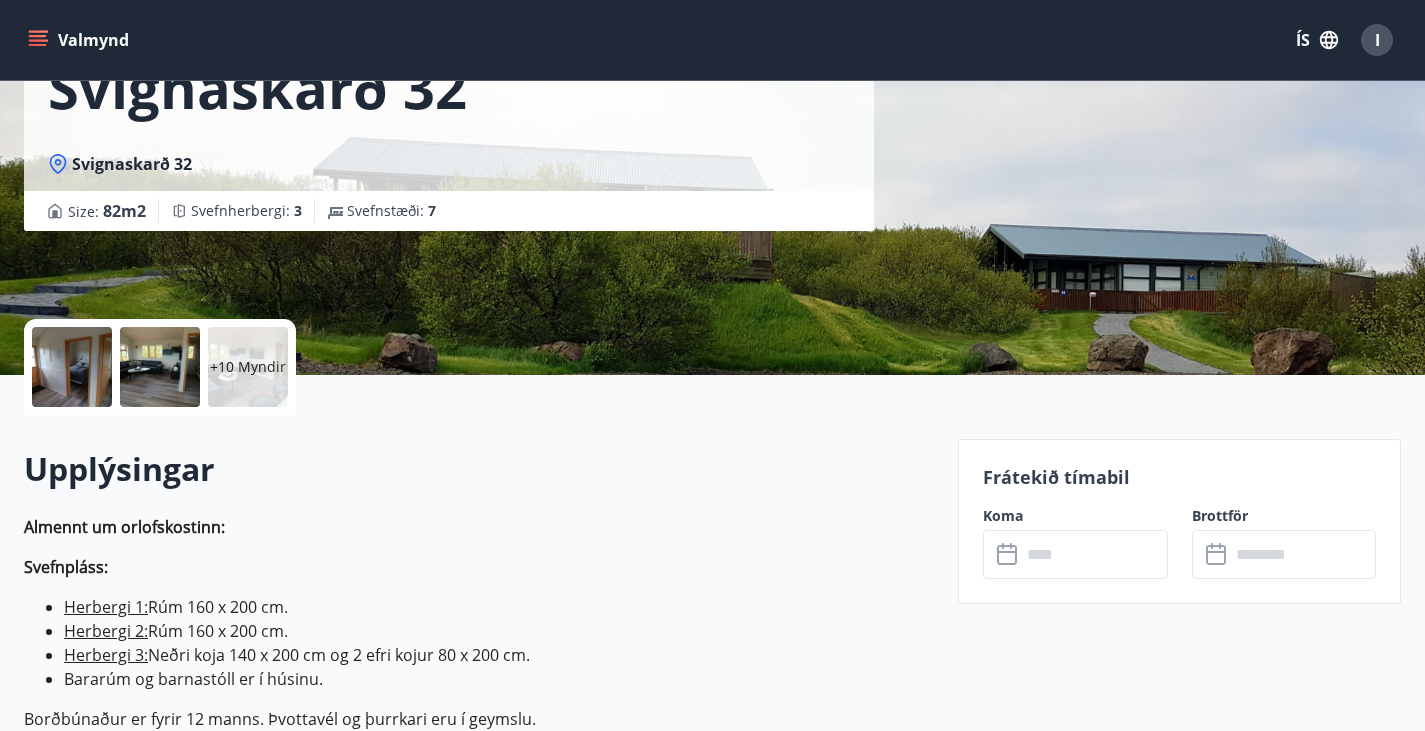 click on "+10 Myndir" at bounding box center [248, 367] 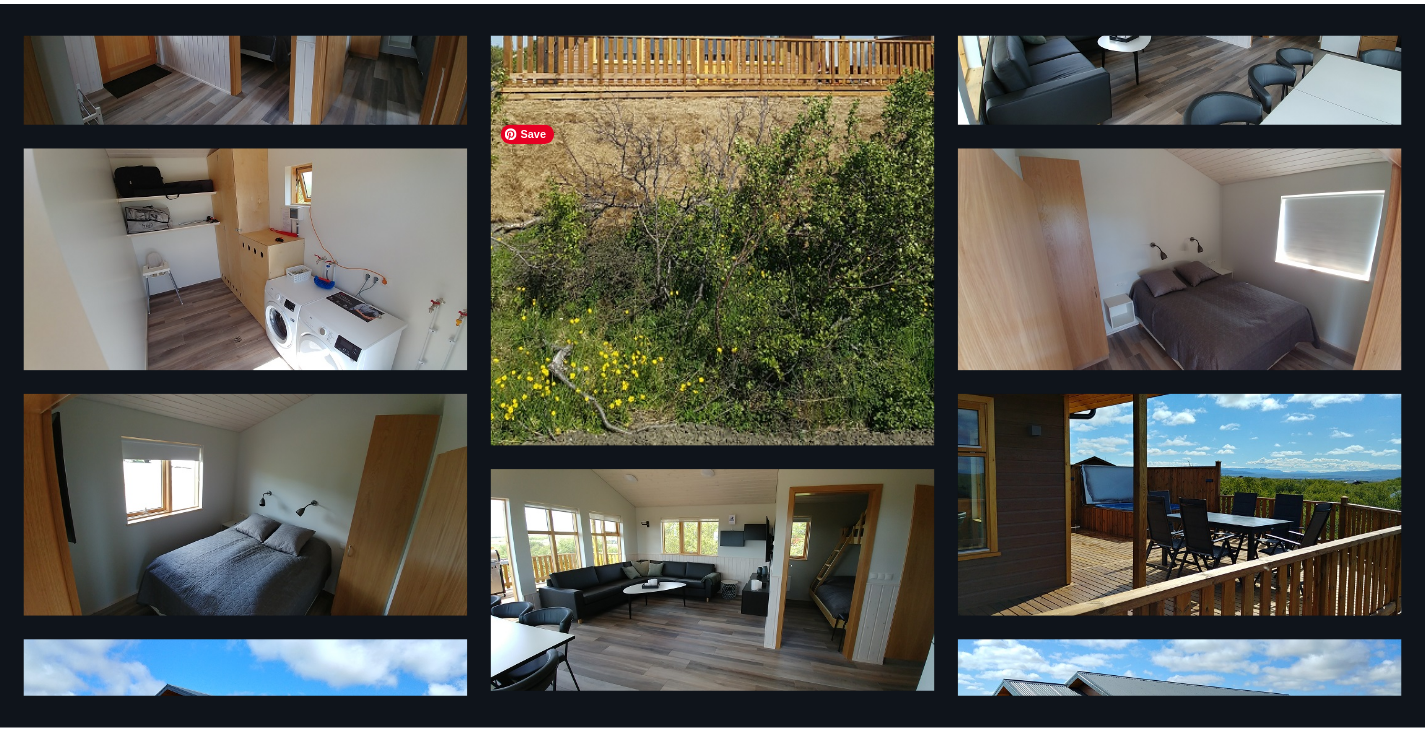 scroll, scrollTop: 0, scrollLeft: 0, axis: both 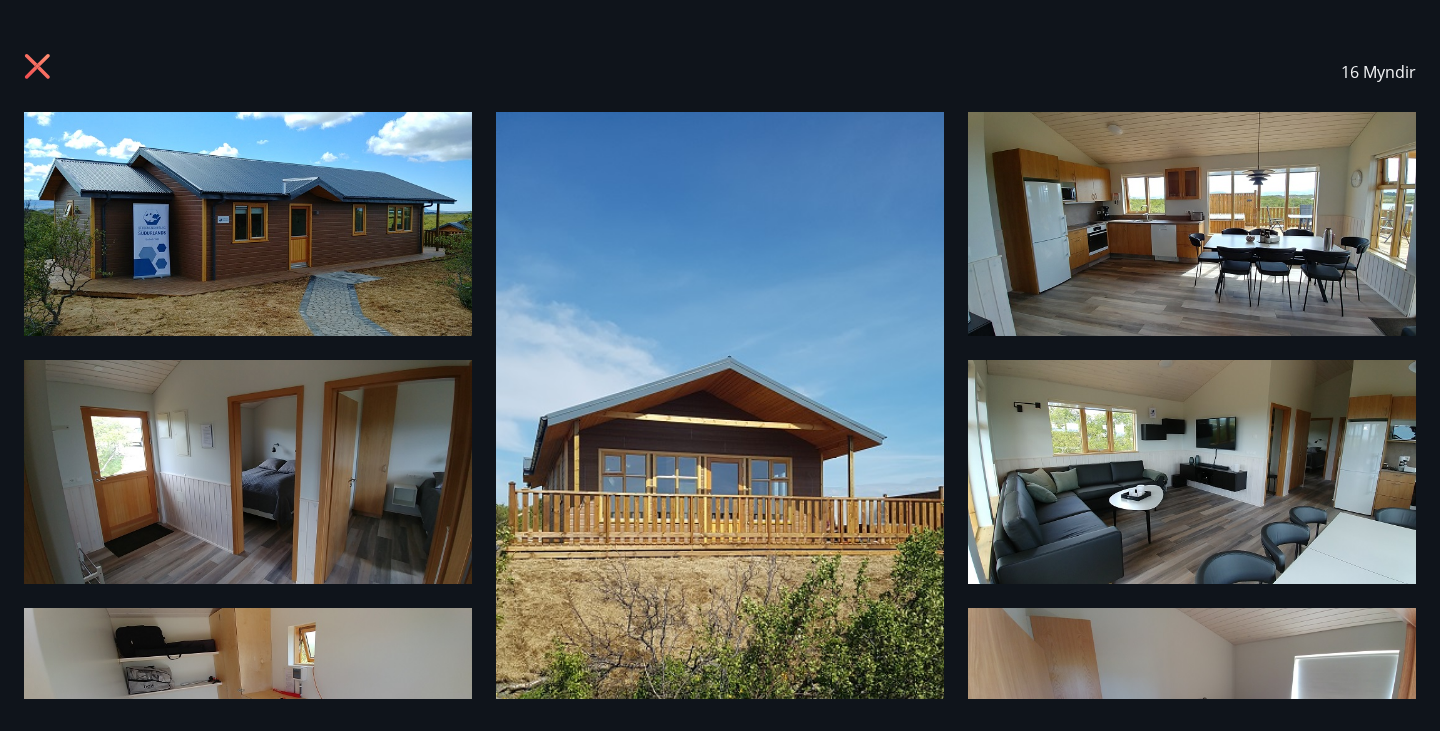 click on "16   Myndir" at bounding box center (720, 72) 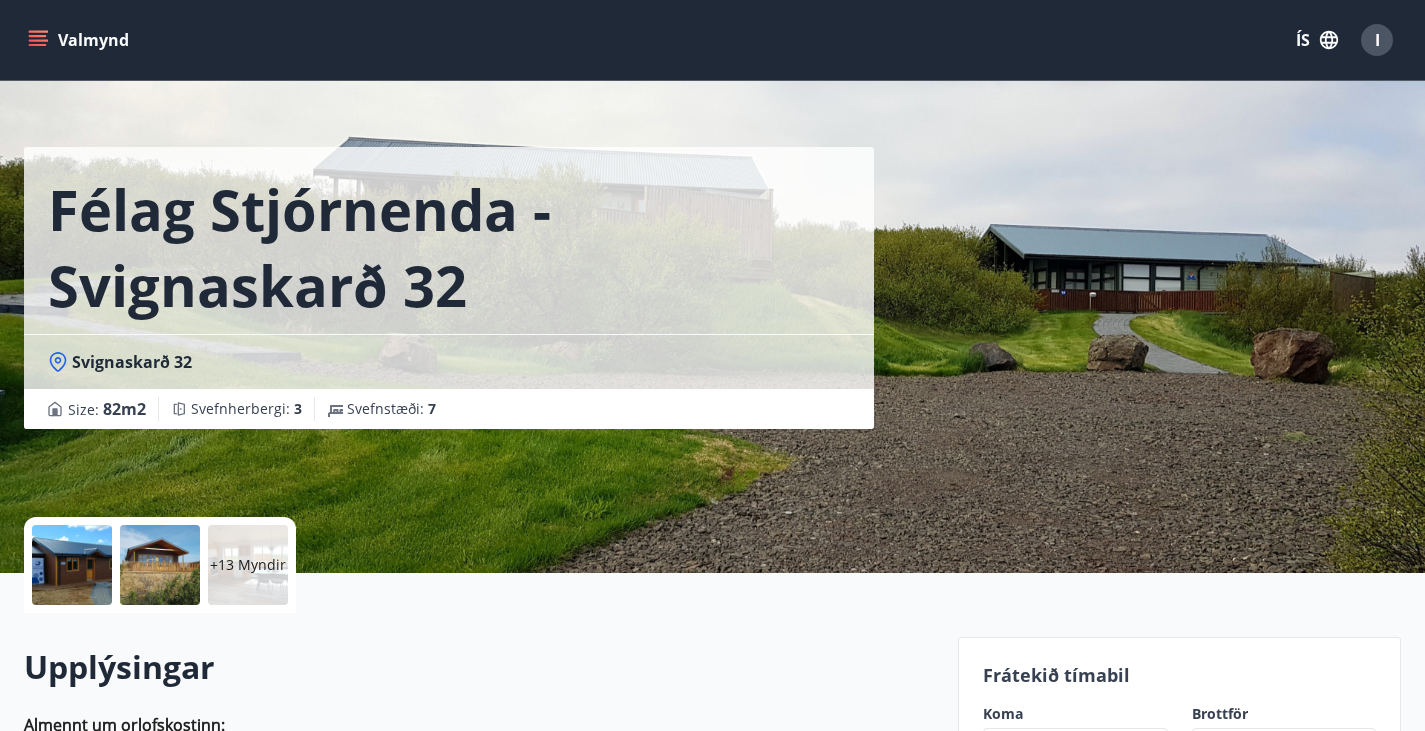 scroll, scrollTop: 0, scrollLeft: 0, axis: both 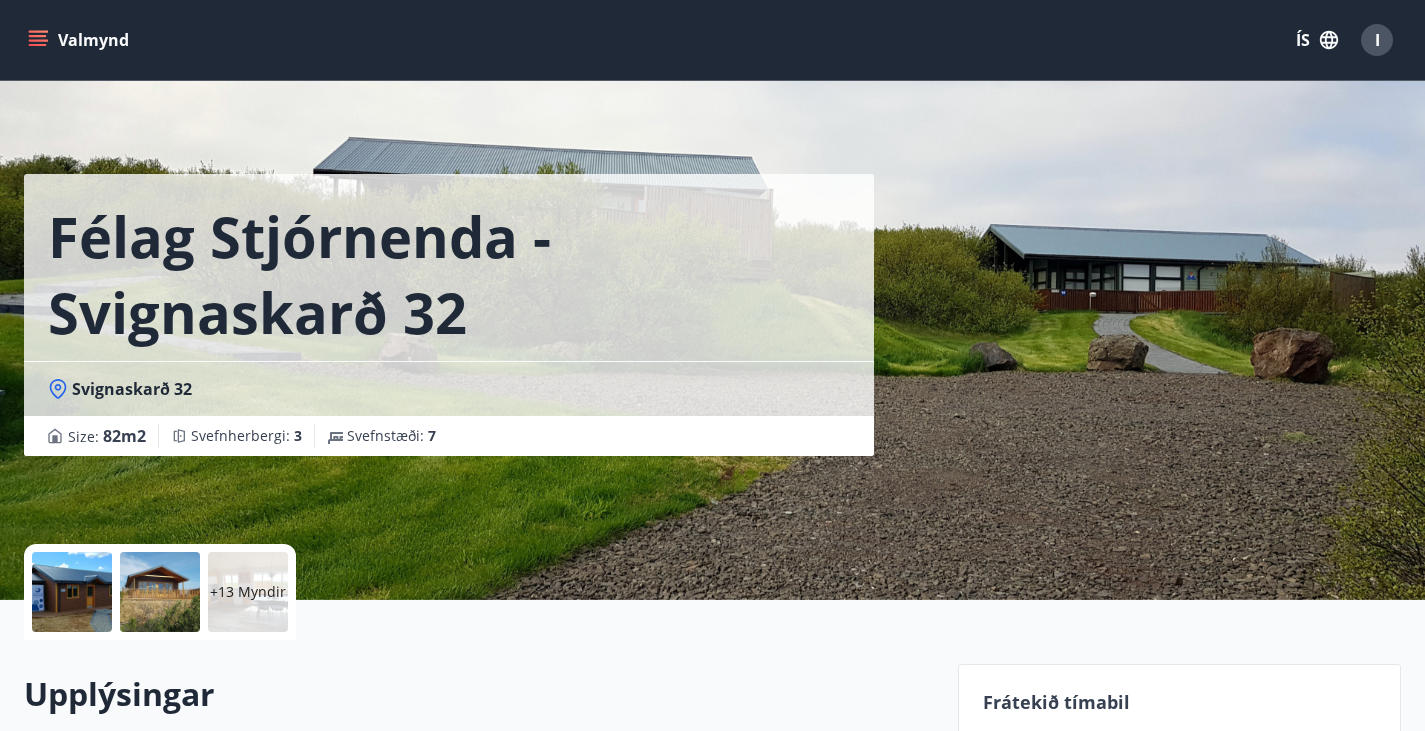 click on "Valmynd" at bounding box center [80, 40] 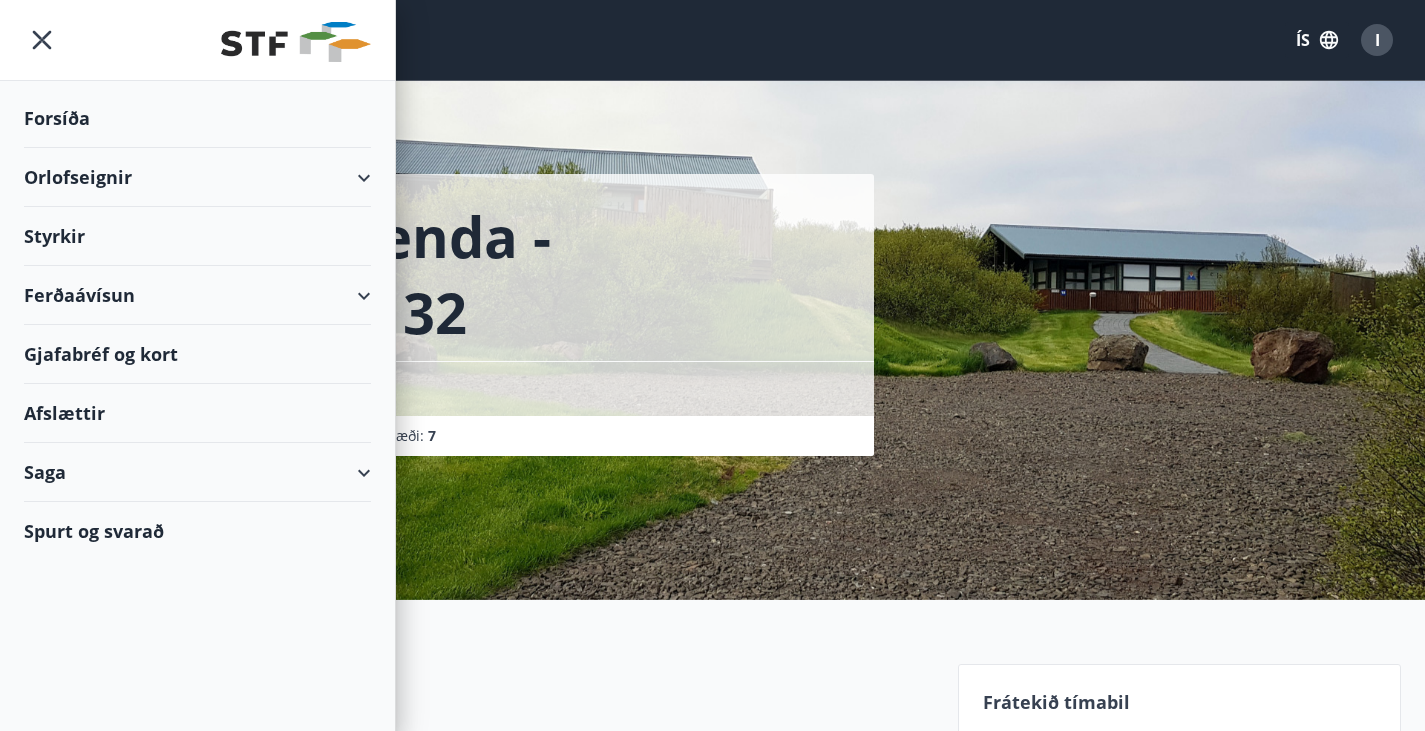 click on "Orlofseignir" at bounding box center (197, 177) 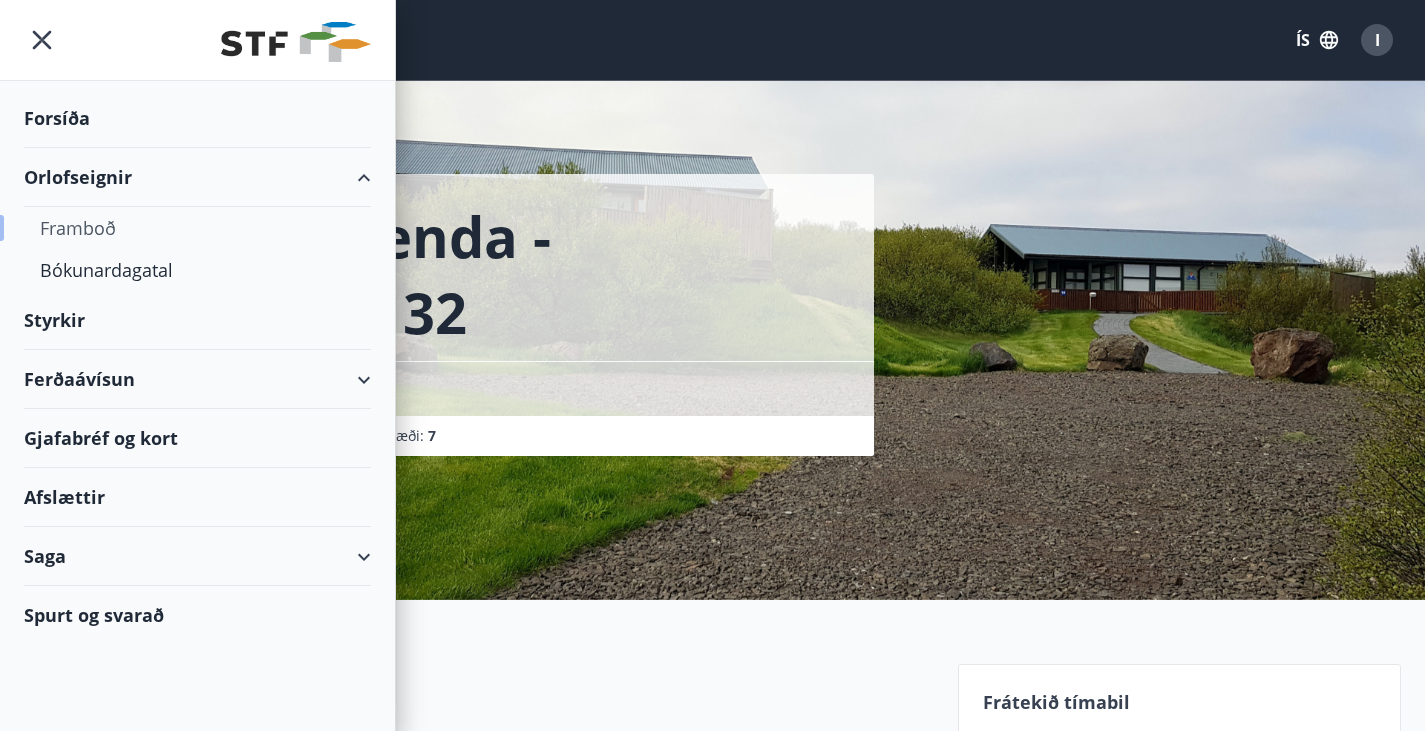click on "Framboð" at bounding box center [197, 228] 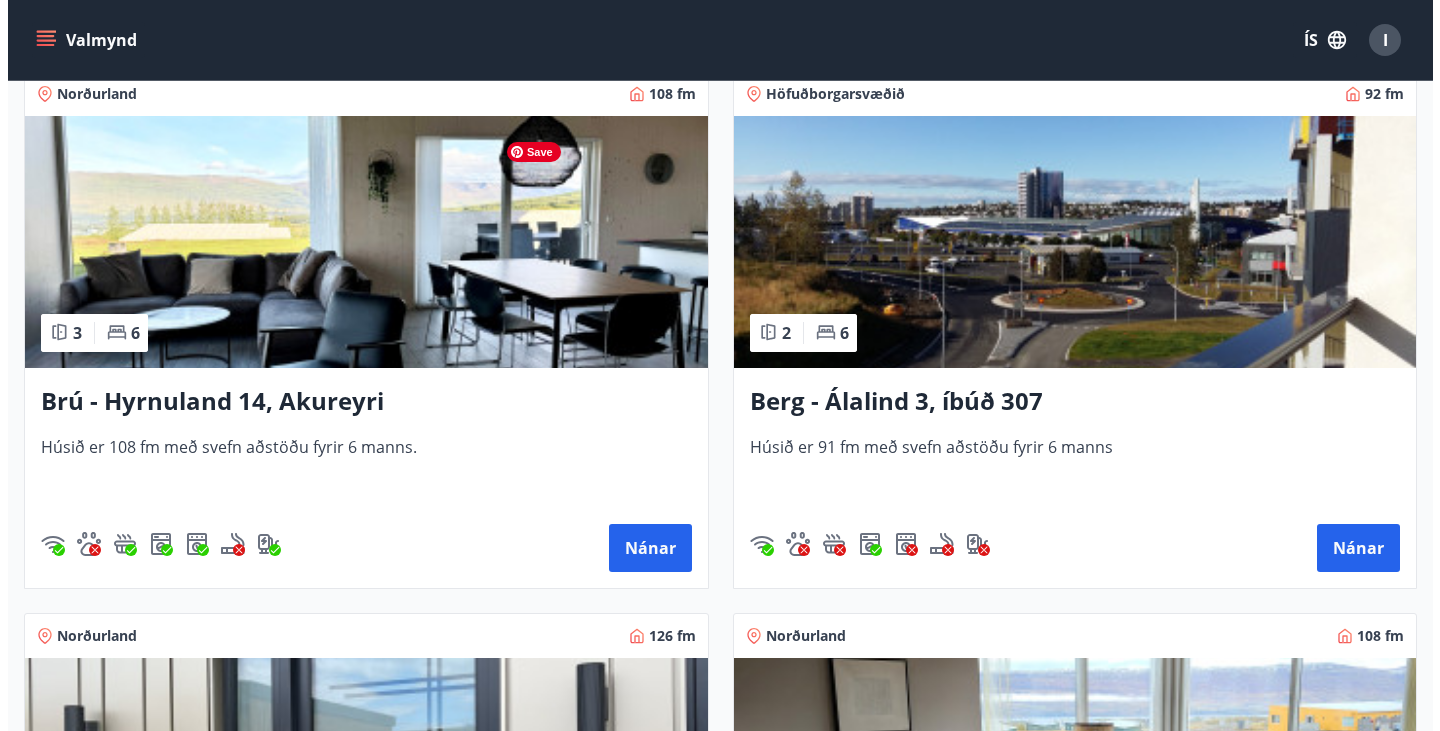 scroll, scrollTop: 0, scrollLeft: 0, axis: both 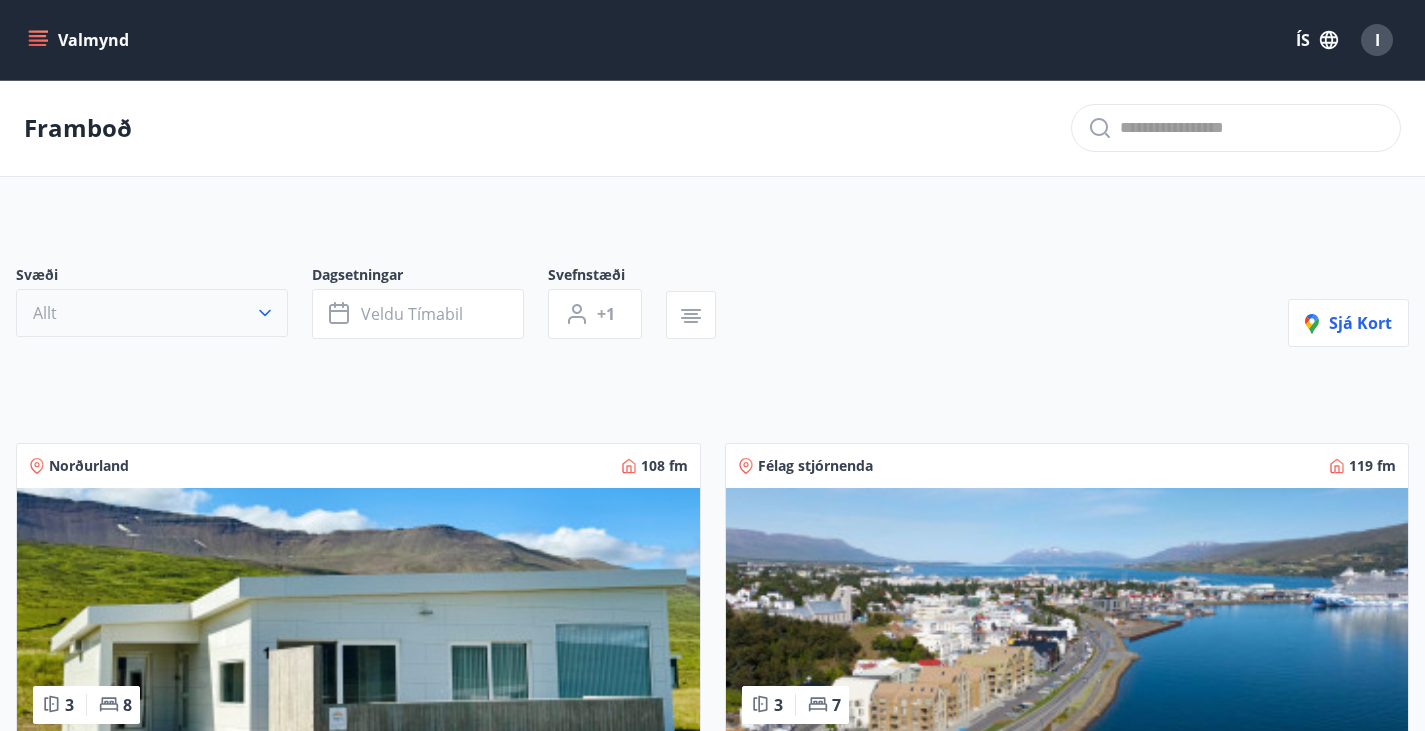 click on "Allt" at bounding box center (152, 313) 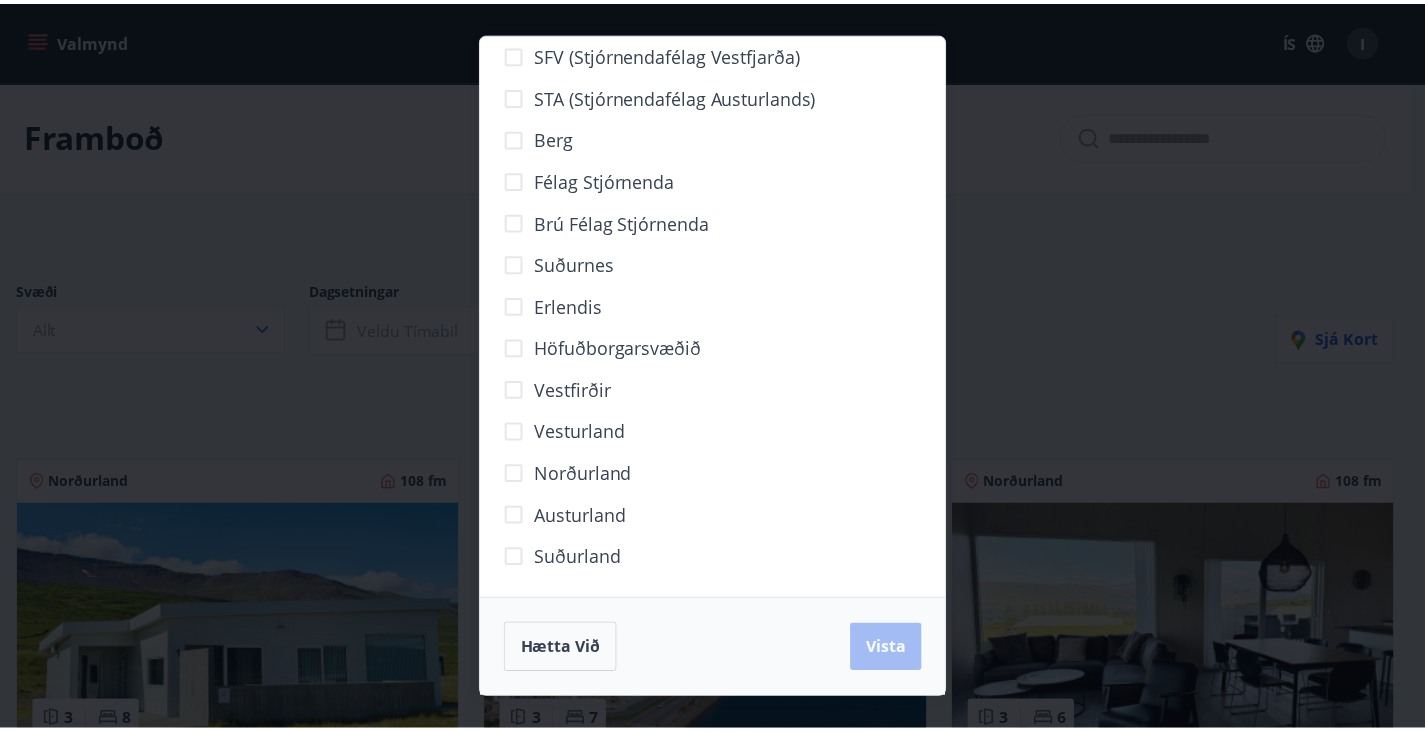 scroll, scrollTop: 70, scrollLeft: 0, axis: vertical 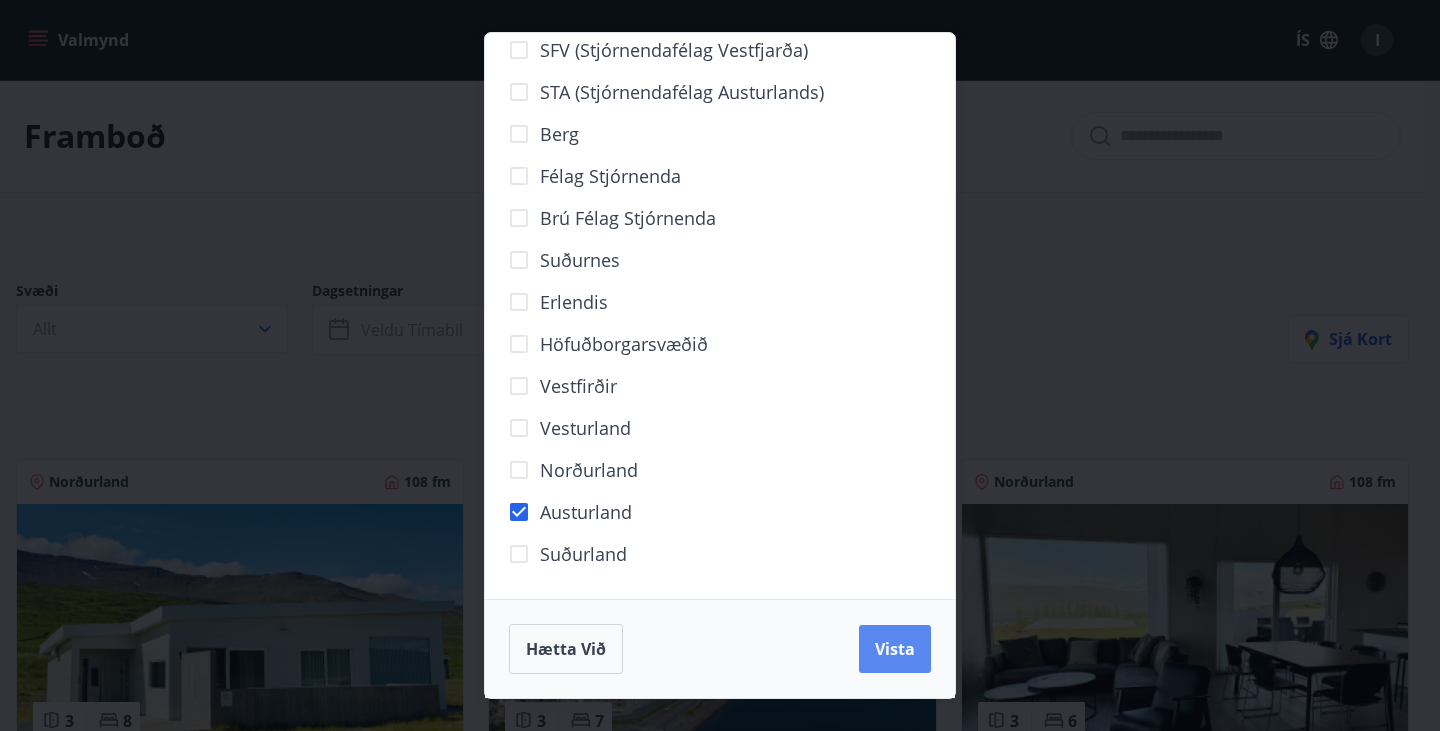 click on "Vista" at bounding box center (895, 649) 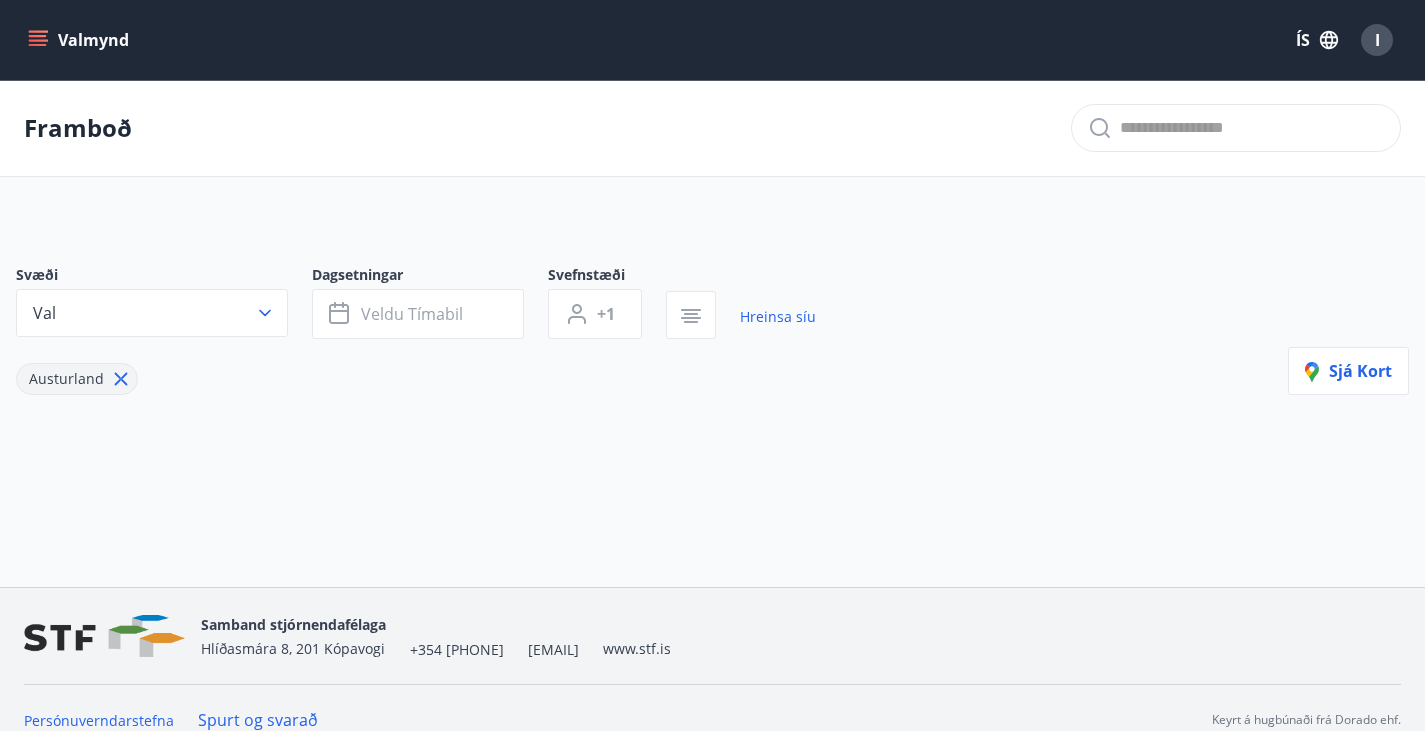 scroll, scrollTop: 0, scrollLeft: 0, axis: both 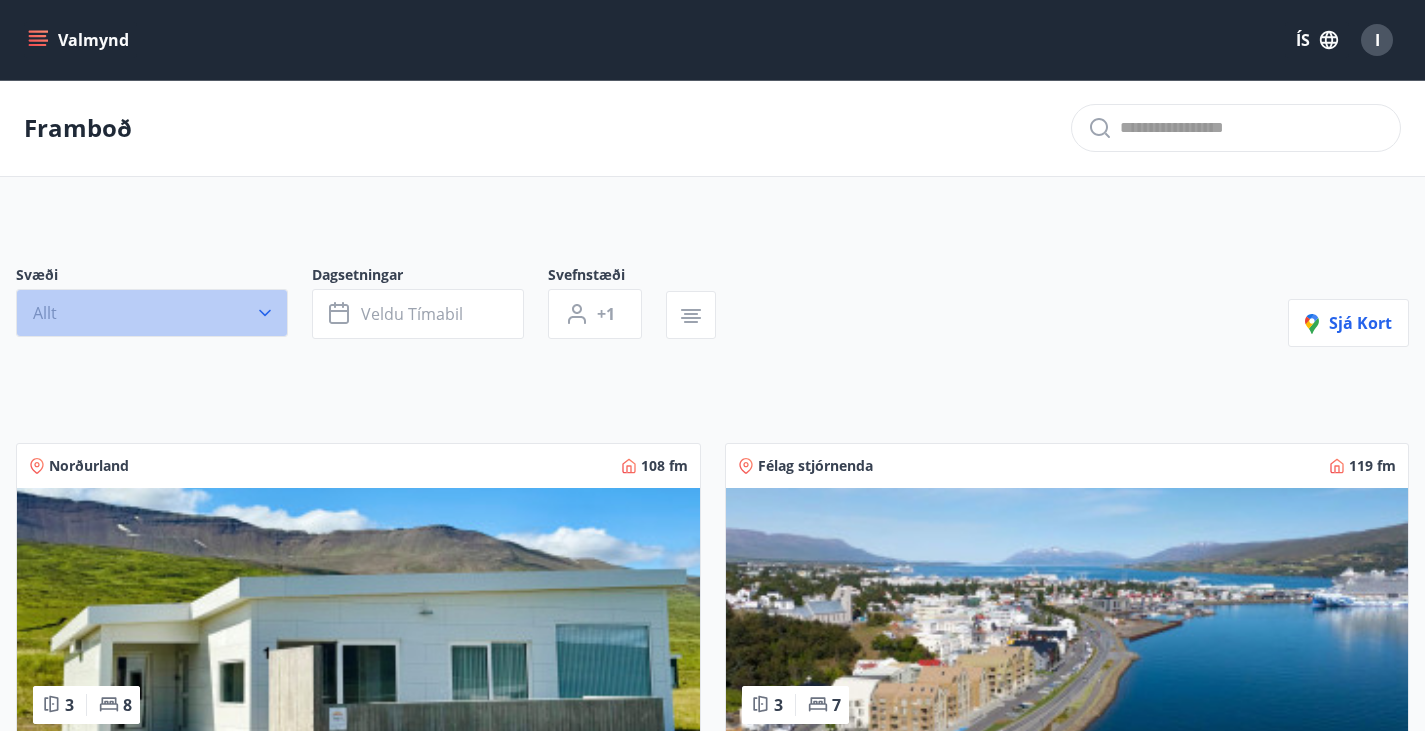 drag, startPoint x: 207, startPoint y: 340, endPoint x: 240, endPoint y: 343, distance: 33.13608 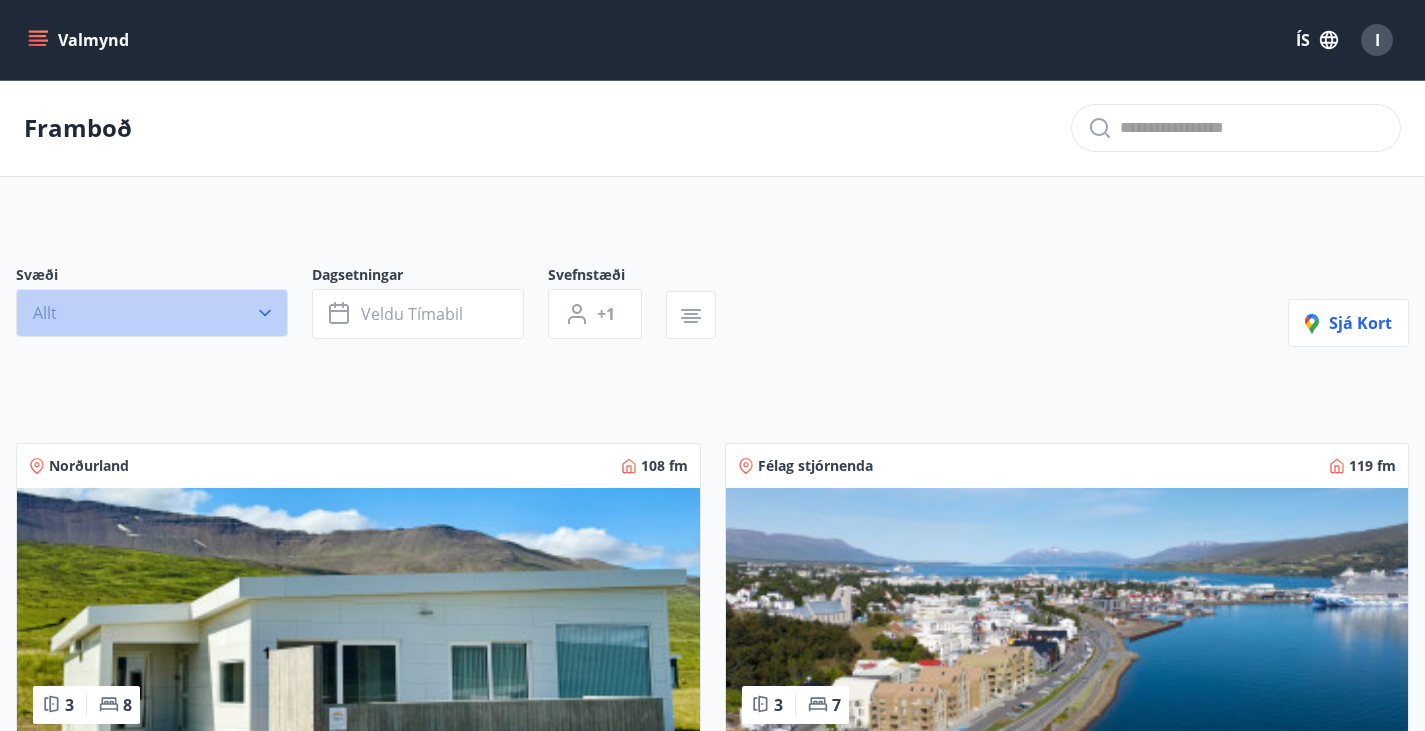click on "Allt" at bounding box center (152, 313) 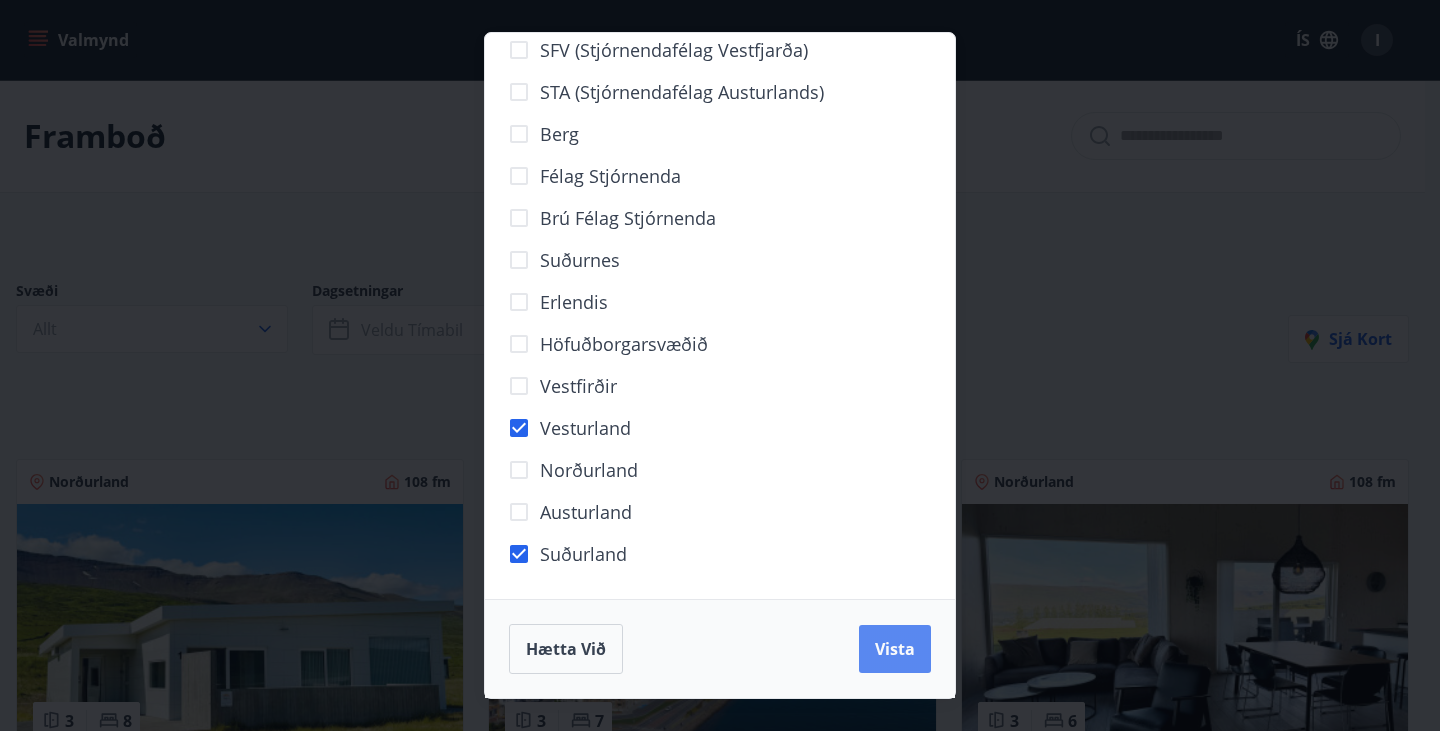 click on "Vista" at bounding box center [895, 649] 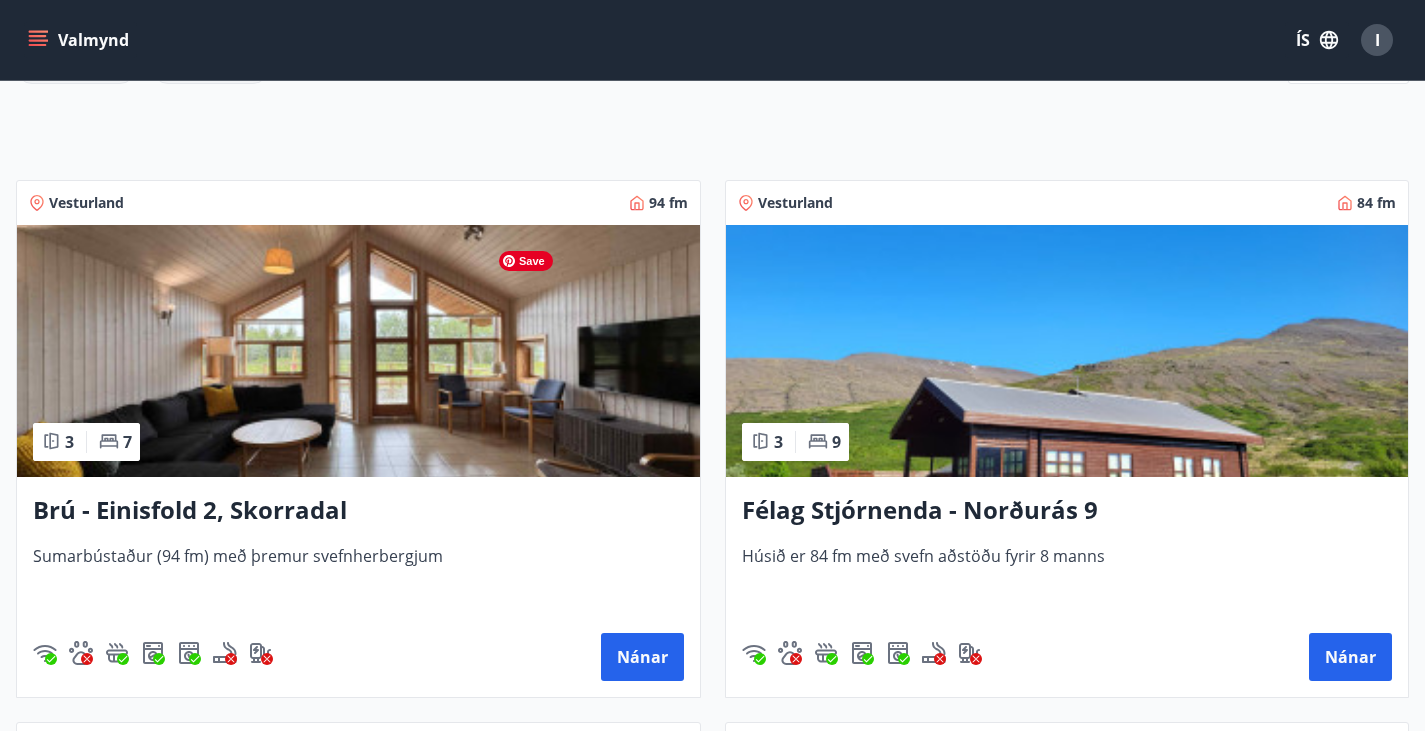 scroll, scrollTop: 311, scrollLeft: 0, axis: vertical 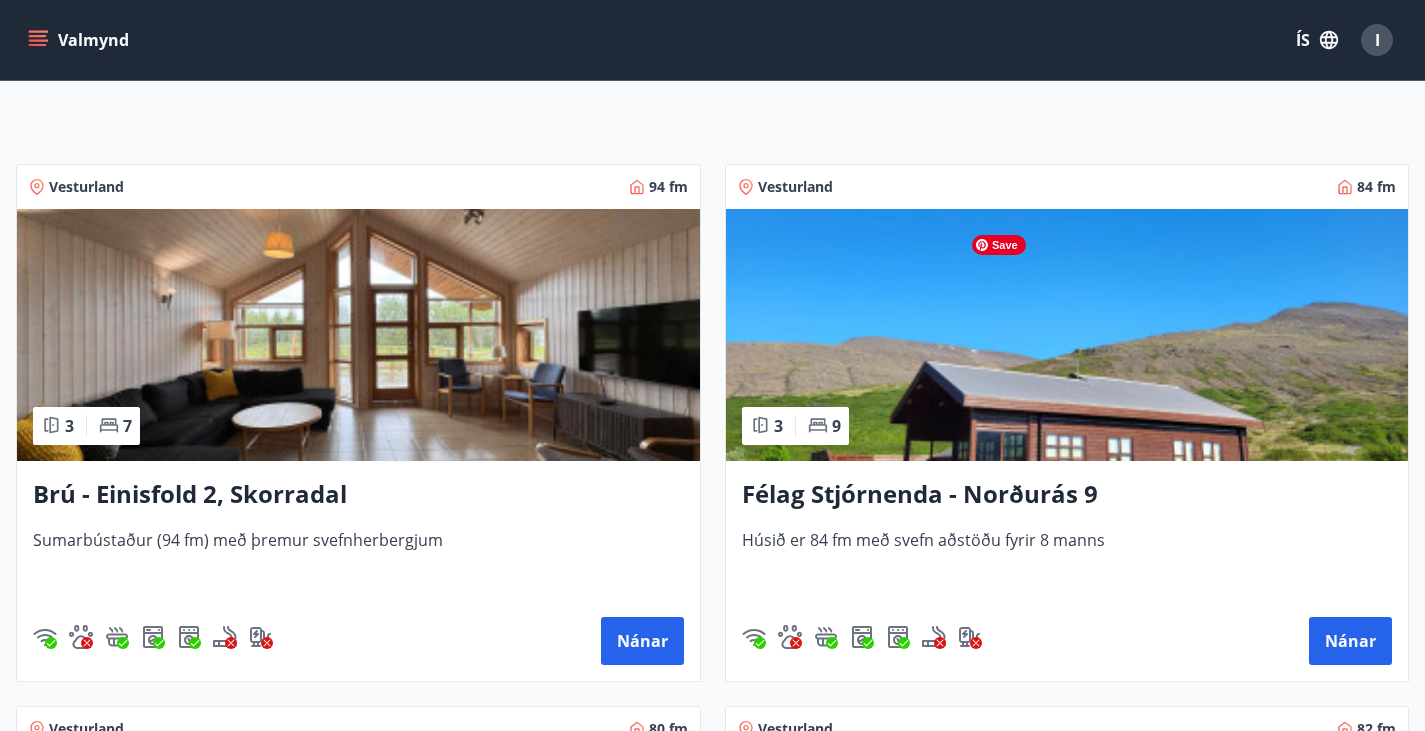 click at bounding box center (358, 877) 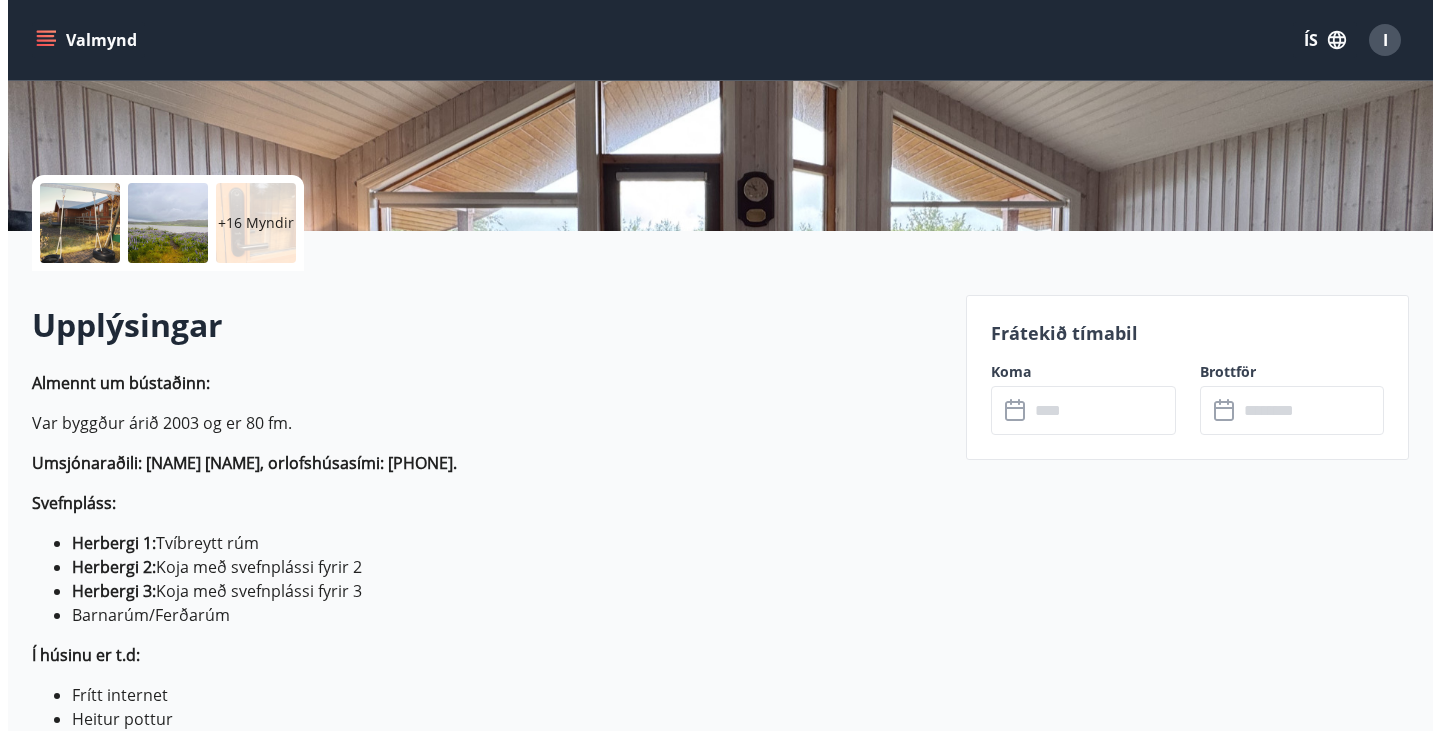 scroll, scrollTop: 0, scrollLeft: 0, axis: both 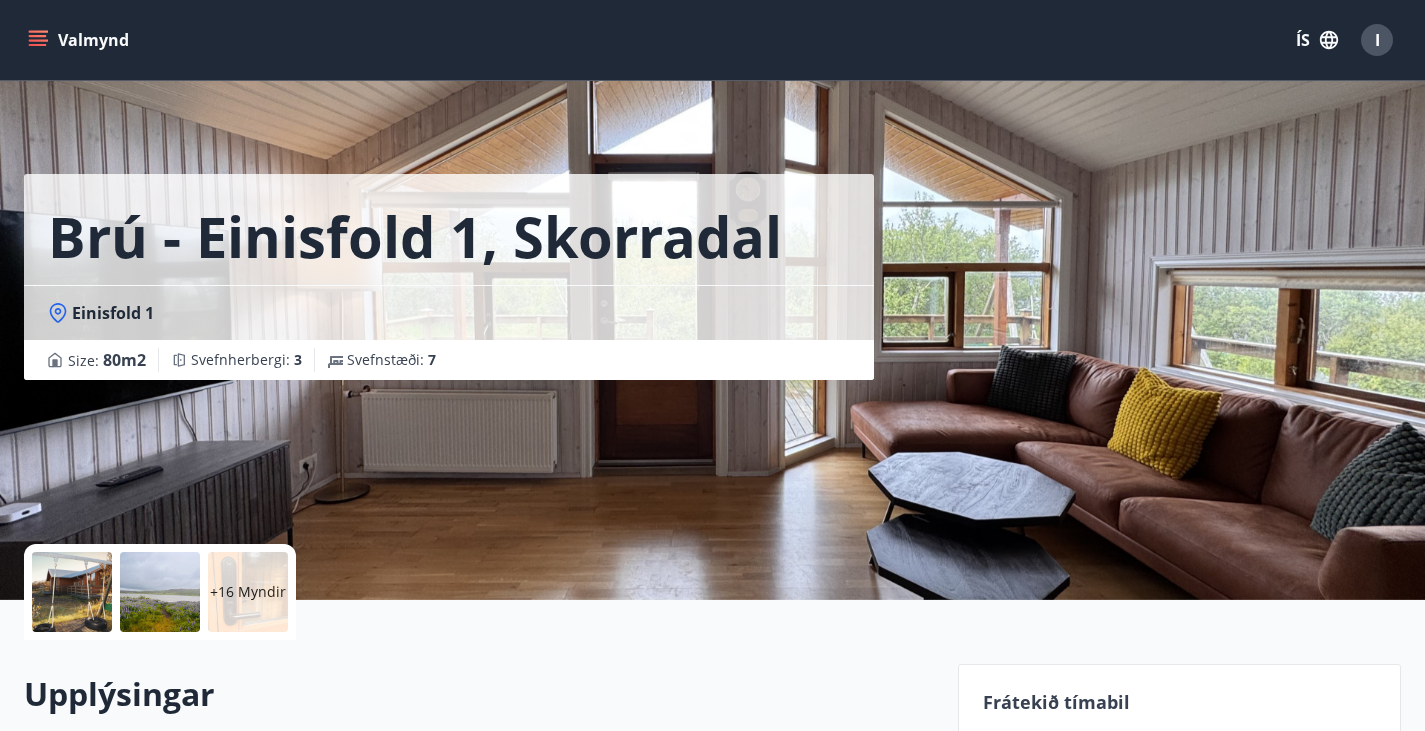 click on "+16 Myndir" at bounding box center [248, 592] 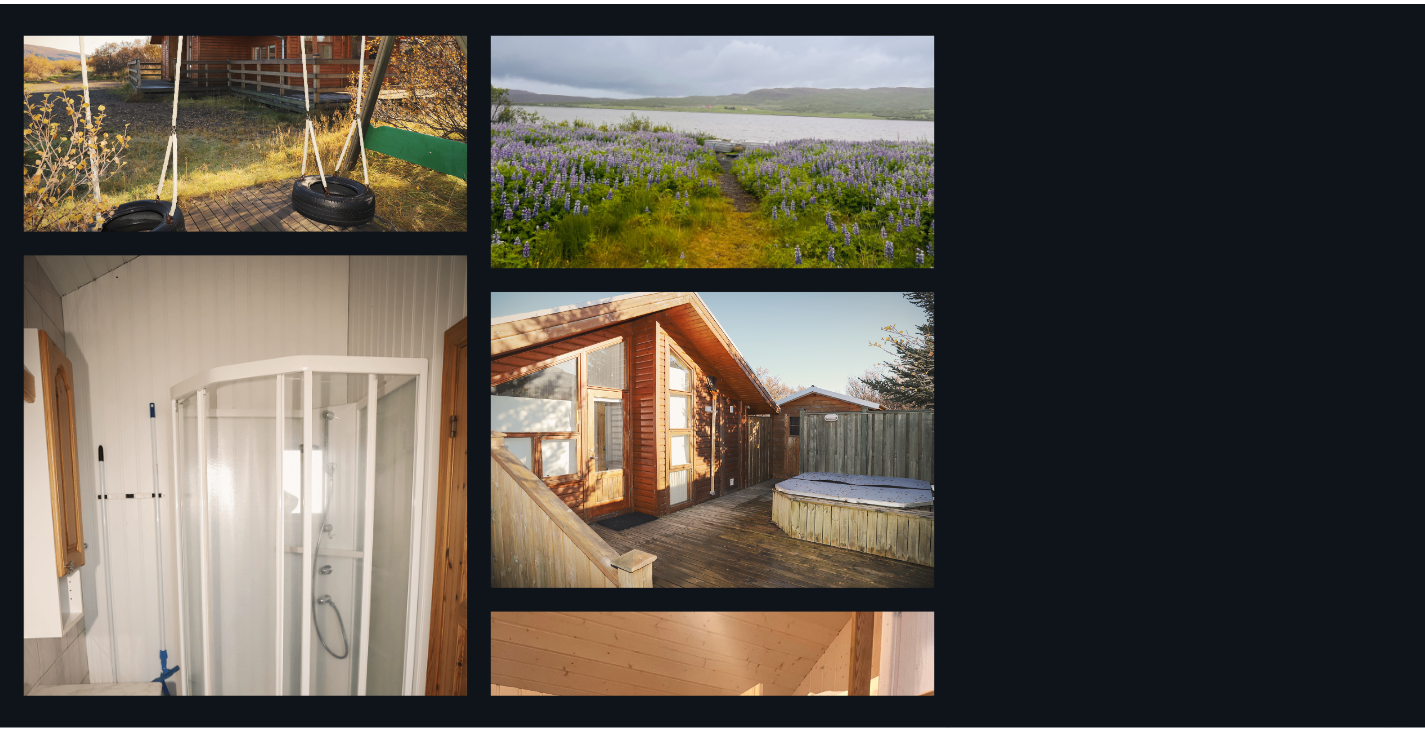 scroll, scrollTop: 0, scrollLeft: 0, axis: both 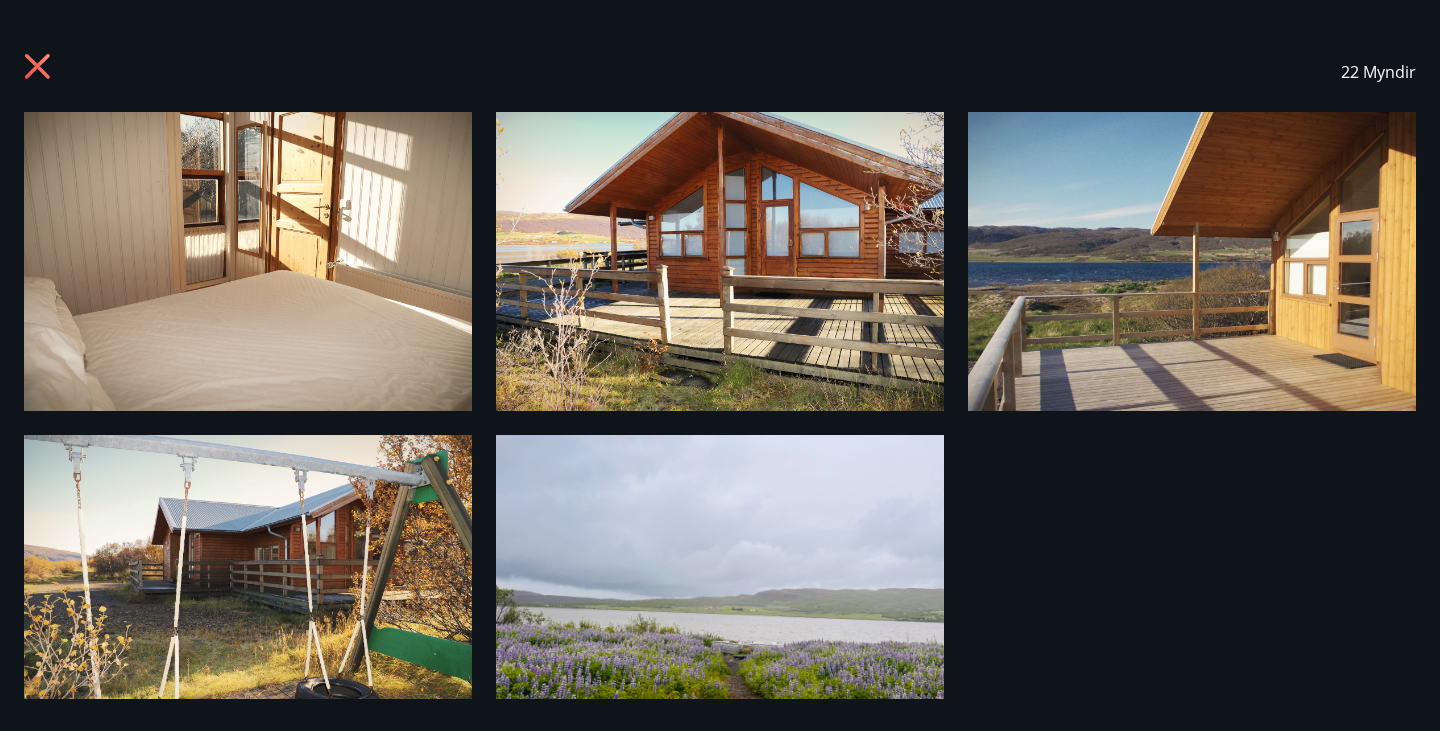 click on "22   Myndir" at bounding box center [720, 72] 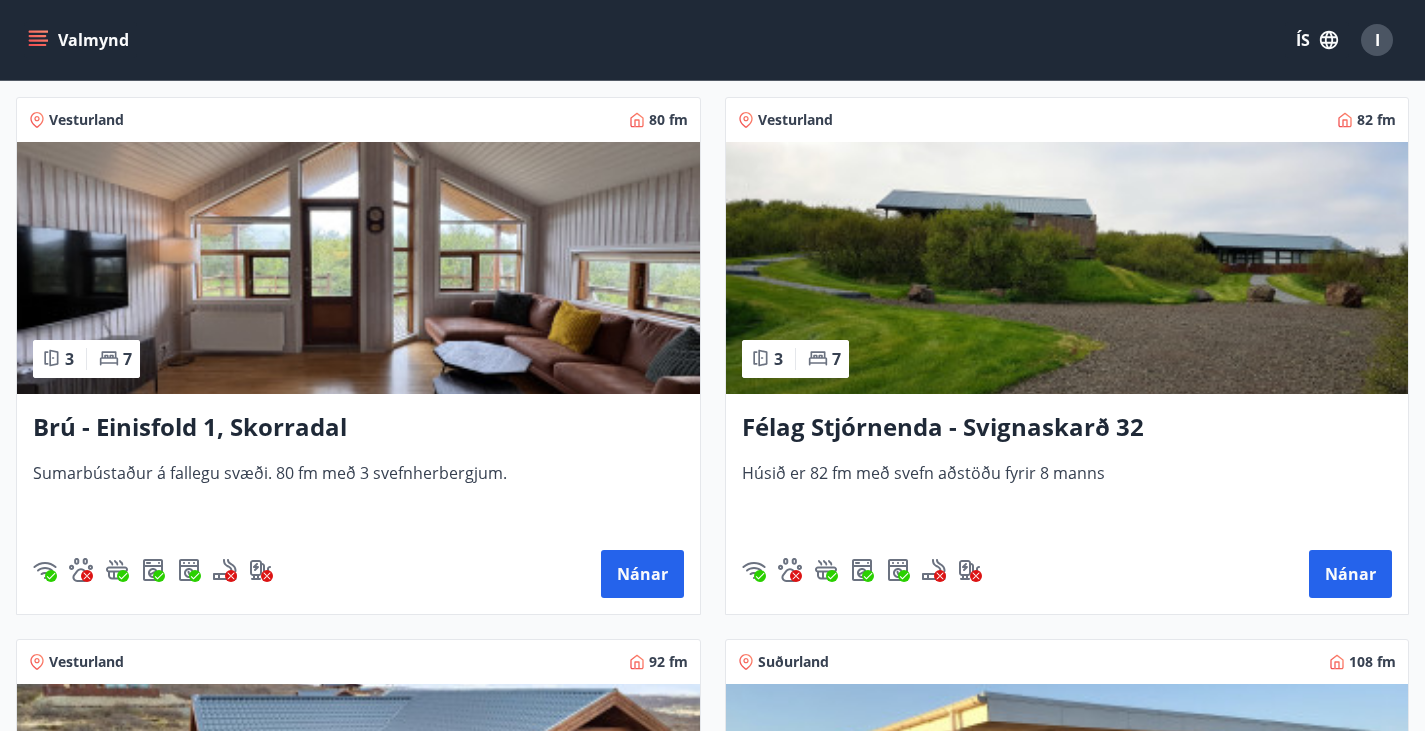 scroll, scrollTop: 937, scrollLeft: 0, axis: vertical 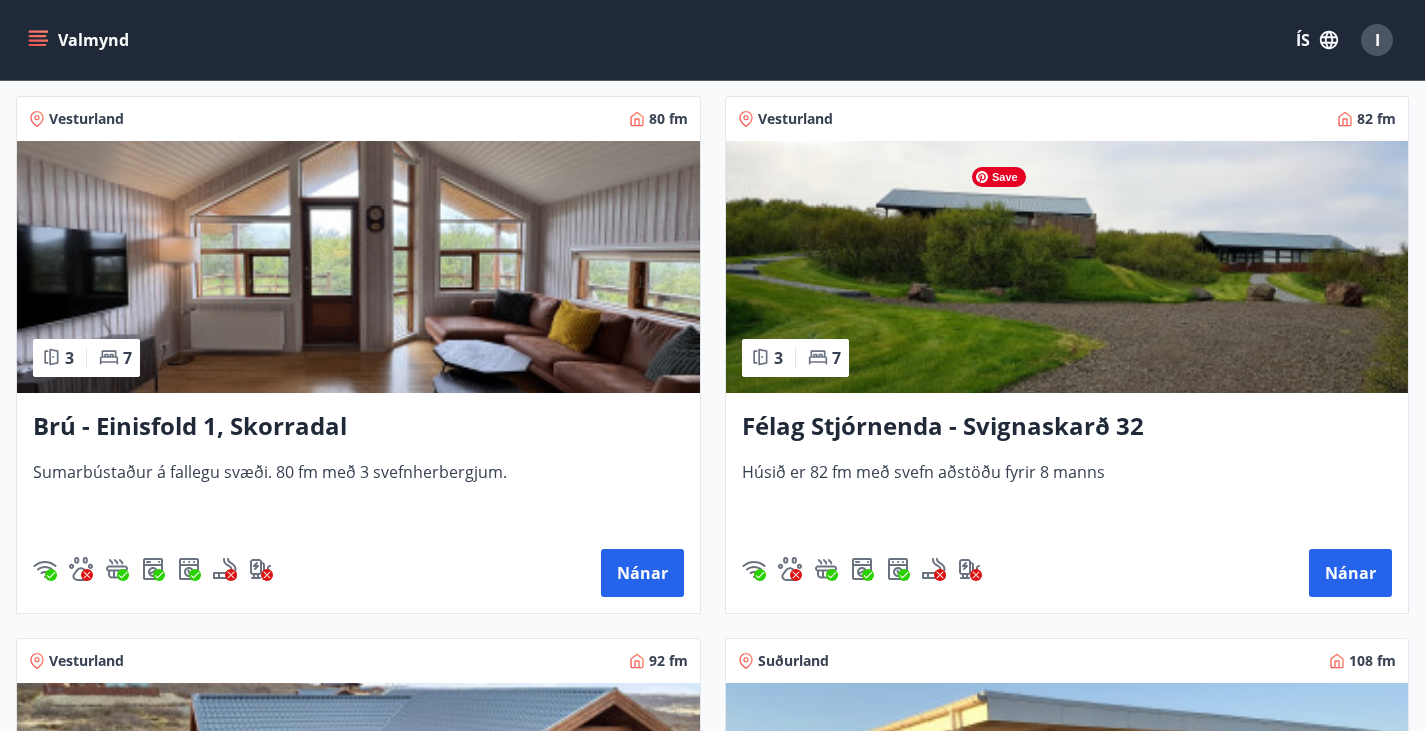 click at bounding box center (1067, 809) 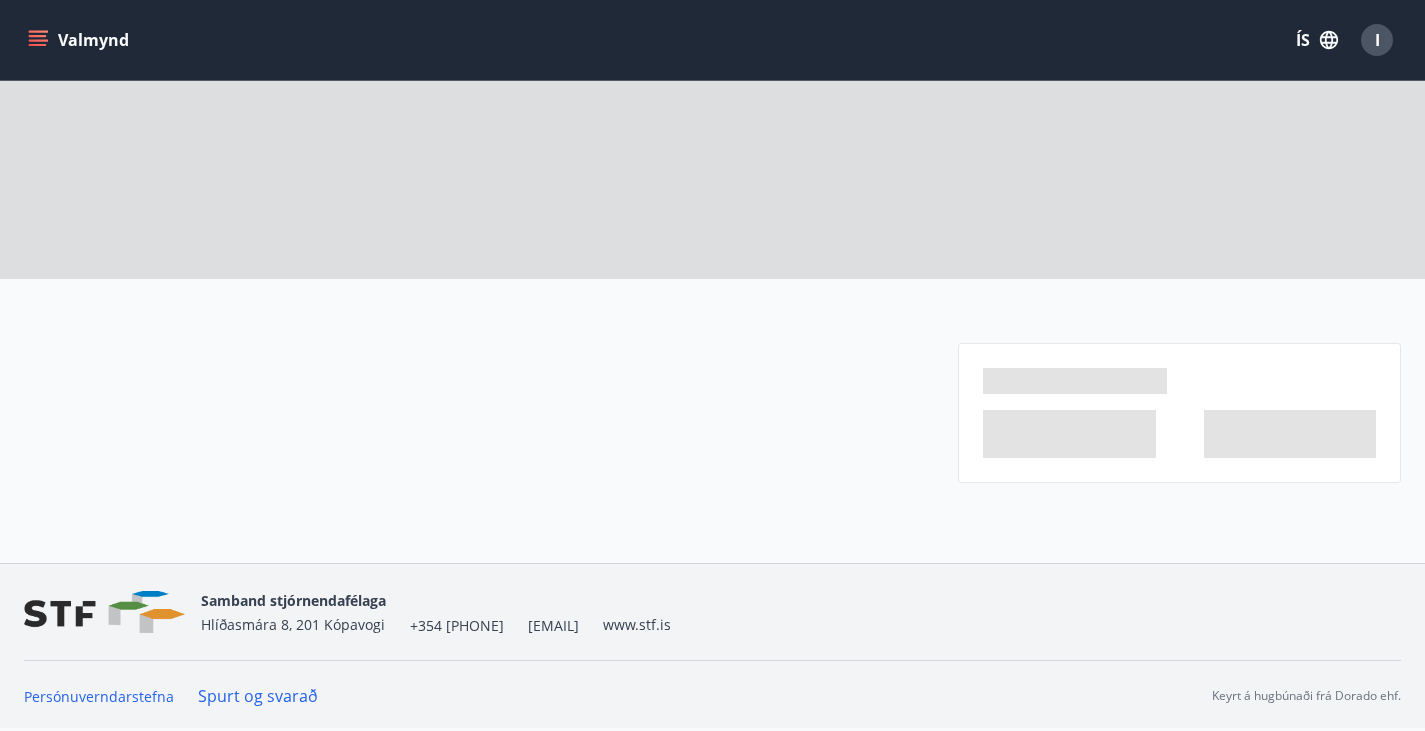scroll, scrollTop: 0, scrollLeft: 0, axis: both 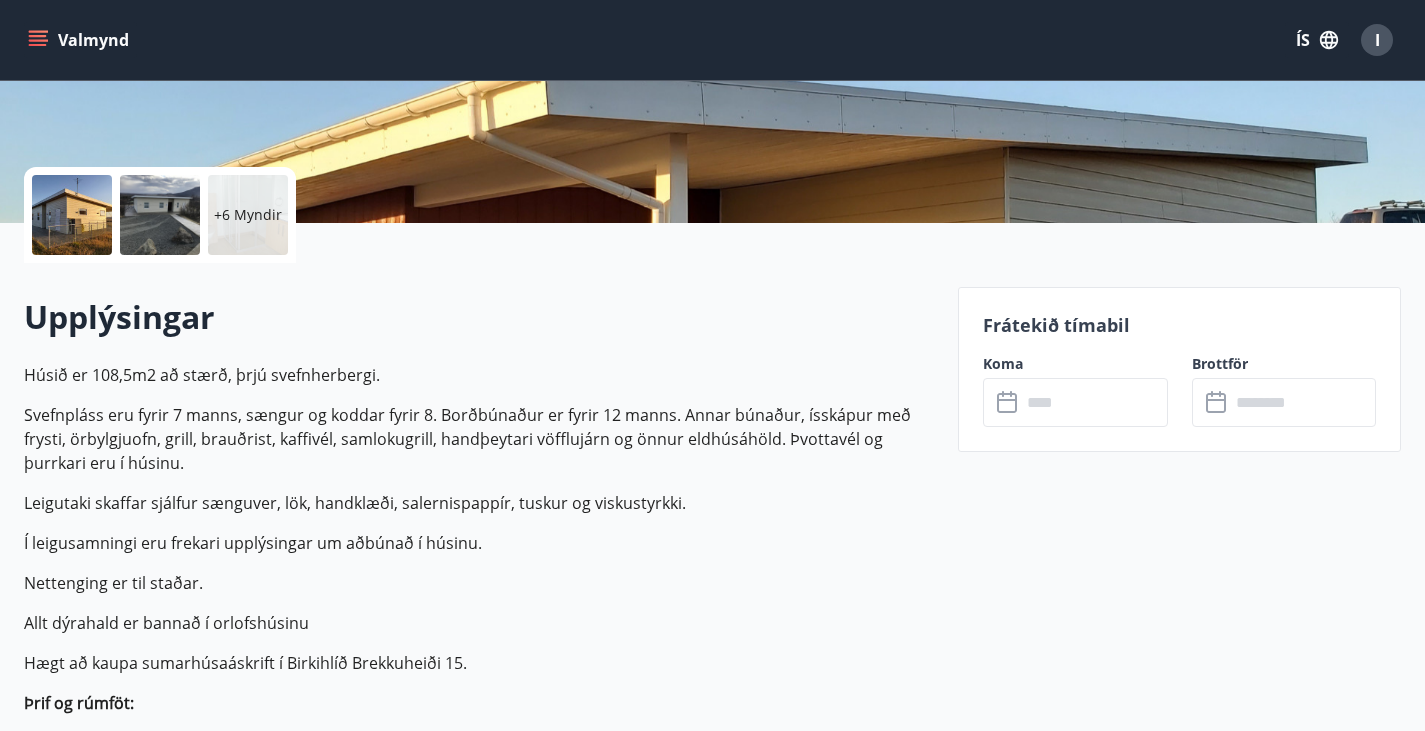click on "+6 Myndir" at bounding box center (248, 215) 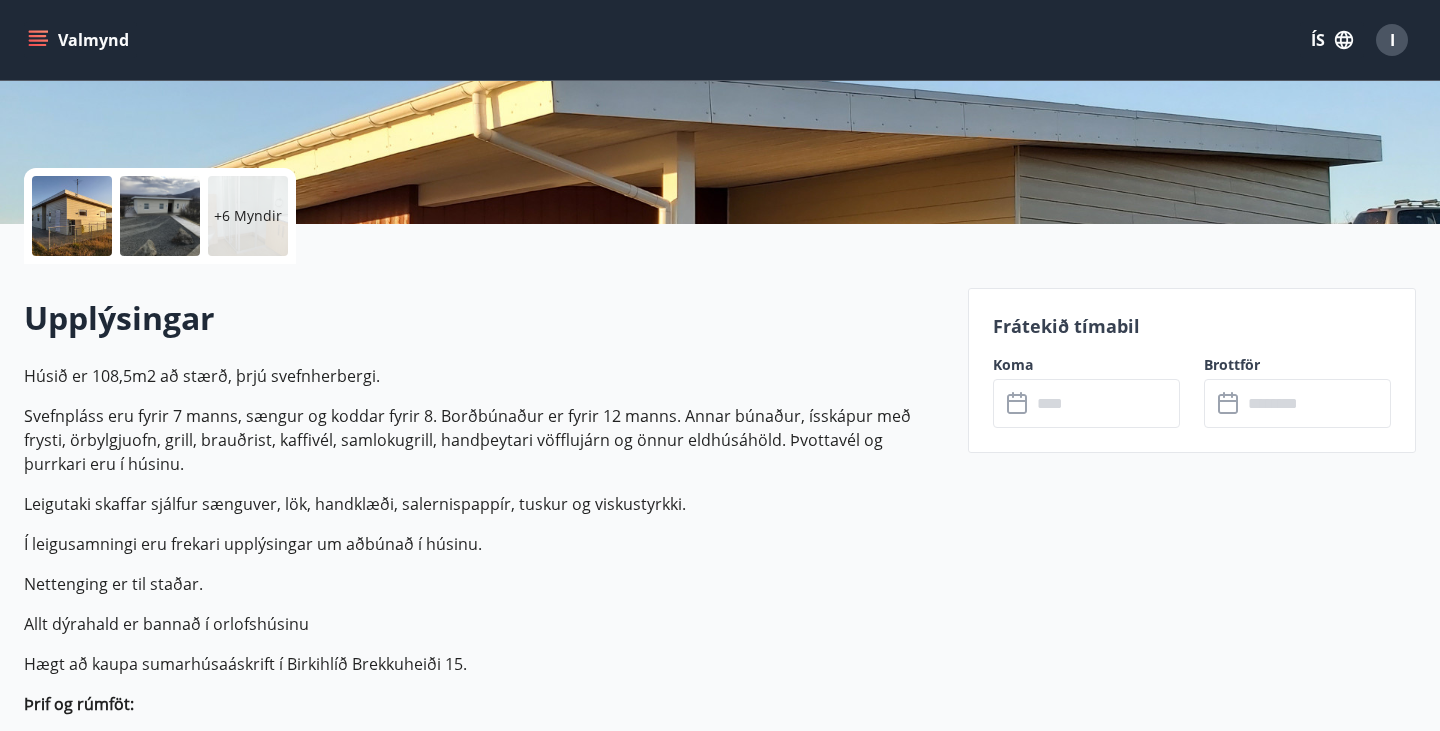 scroll, scrollTop: 376, scrollLeft: 0, axis: vertical 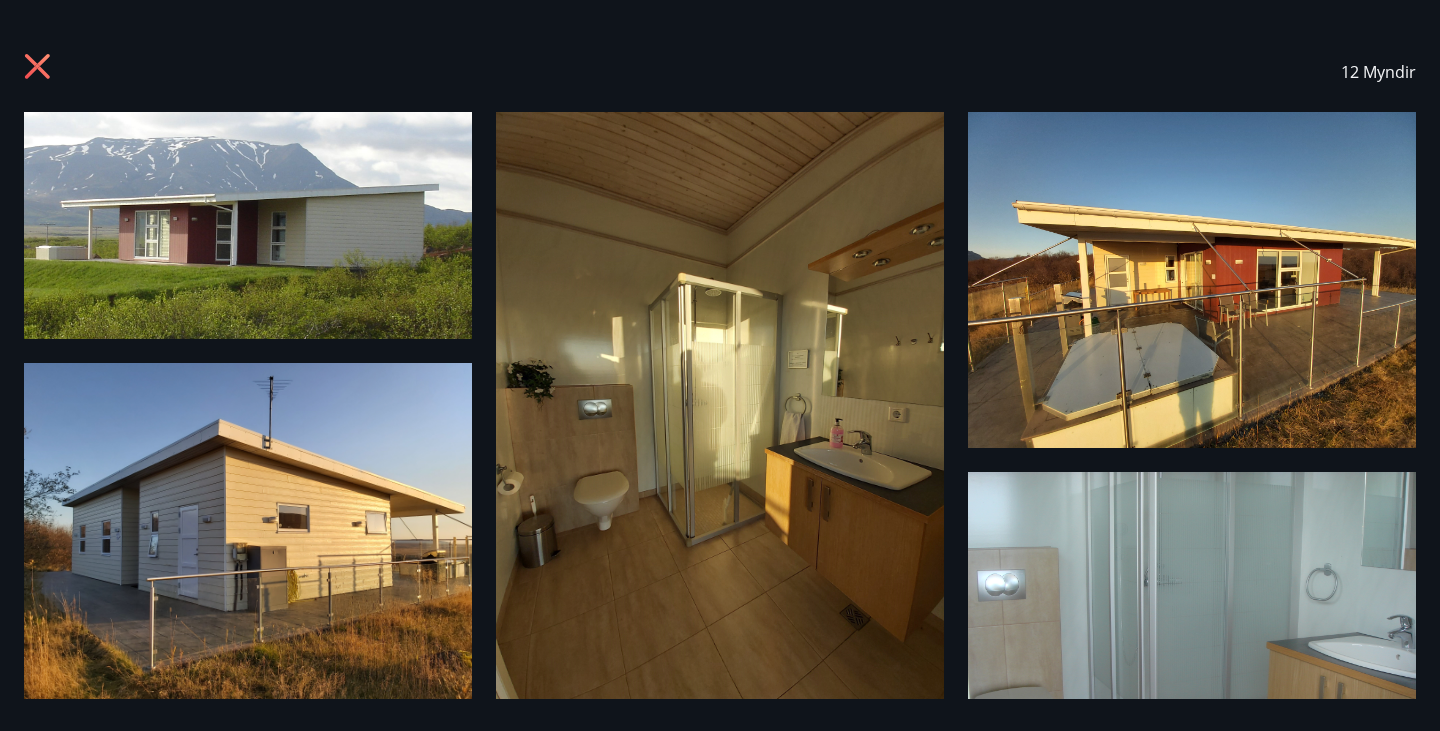 click 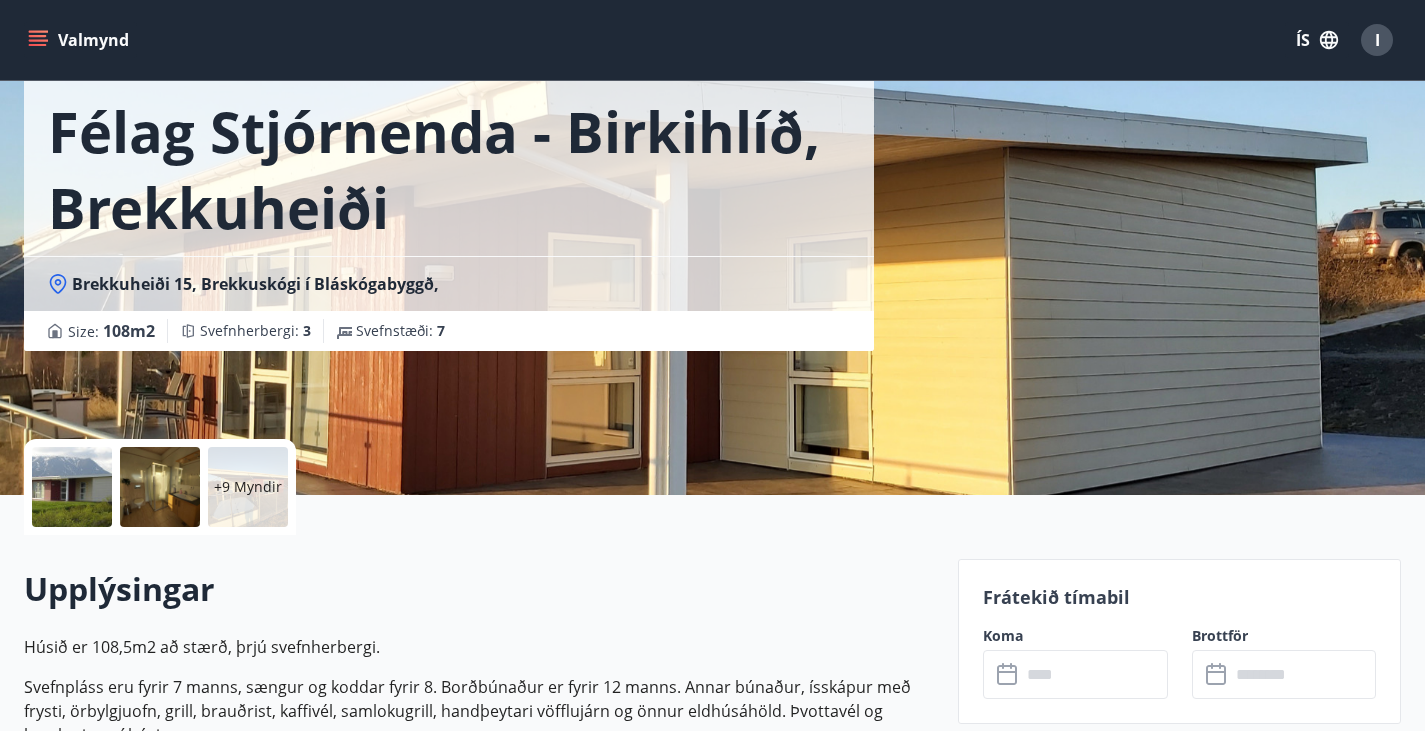 scroll, scrollTop: 0, scrollLeft: 0, axis: both 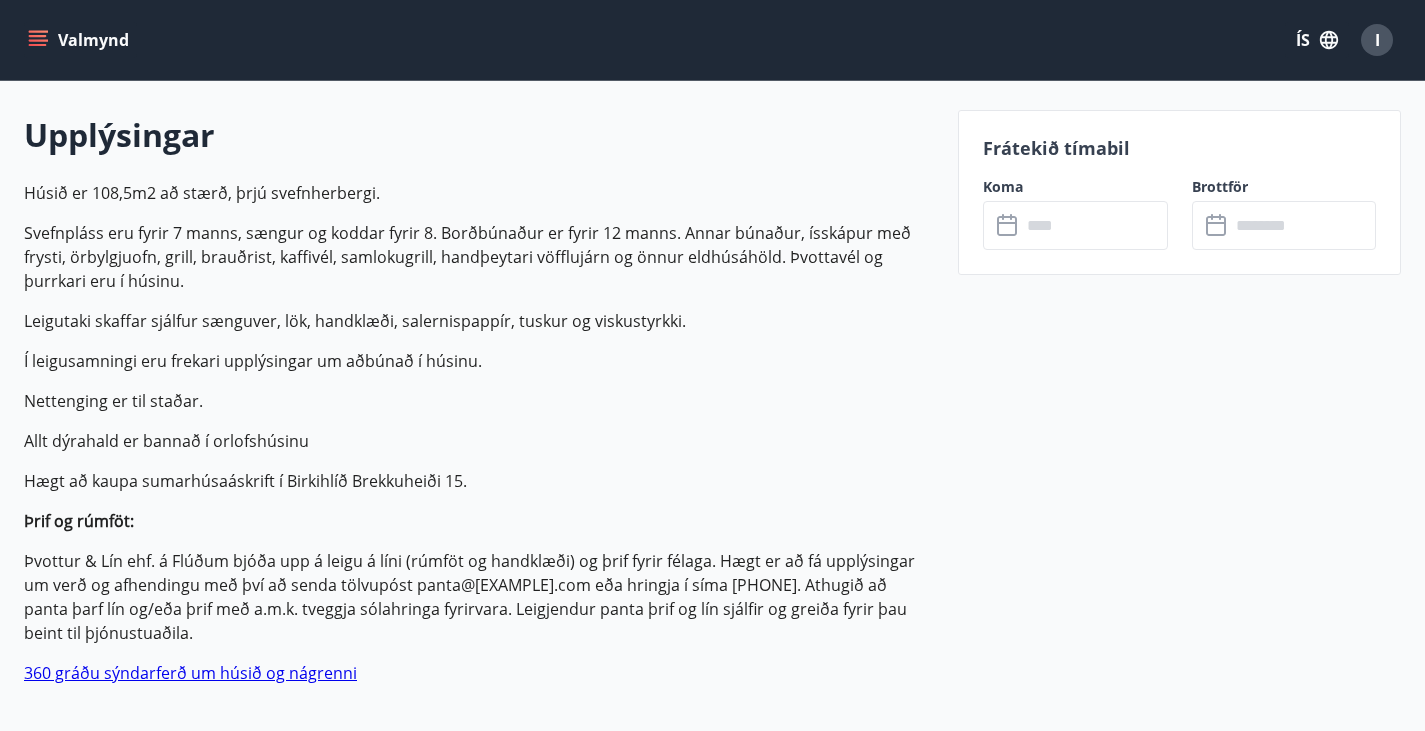 click at bounding box center [1094, 225] 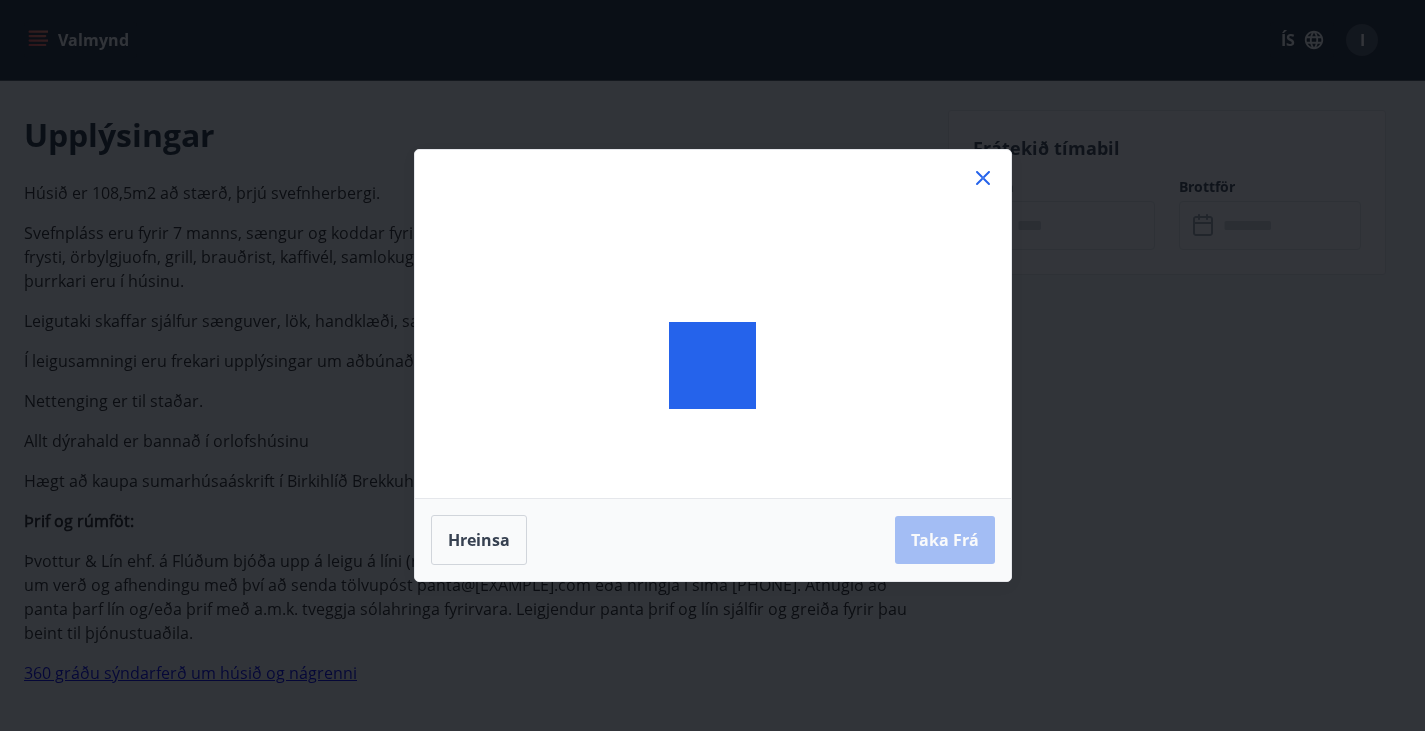 scroll, scrollTop: 561, scrollLeft: 0, axis: vertical 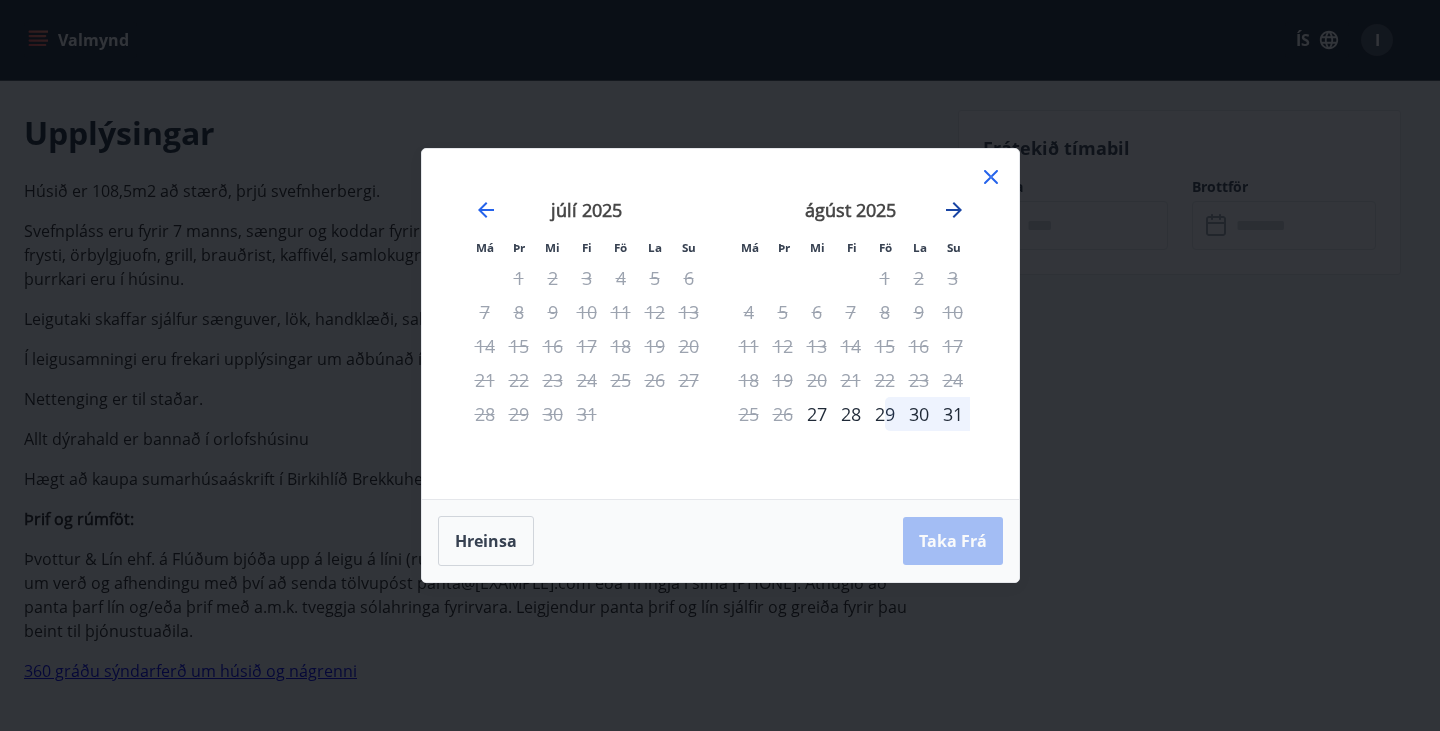 click 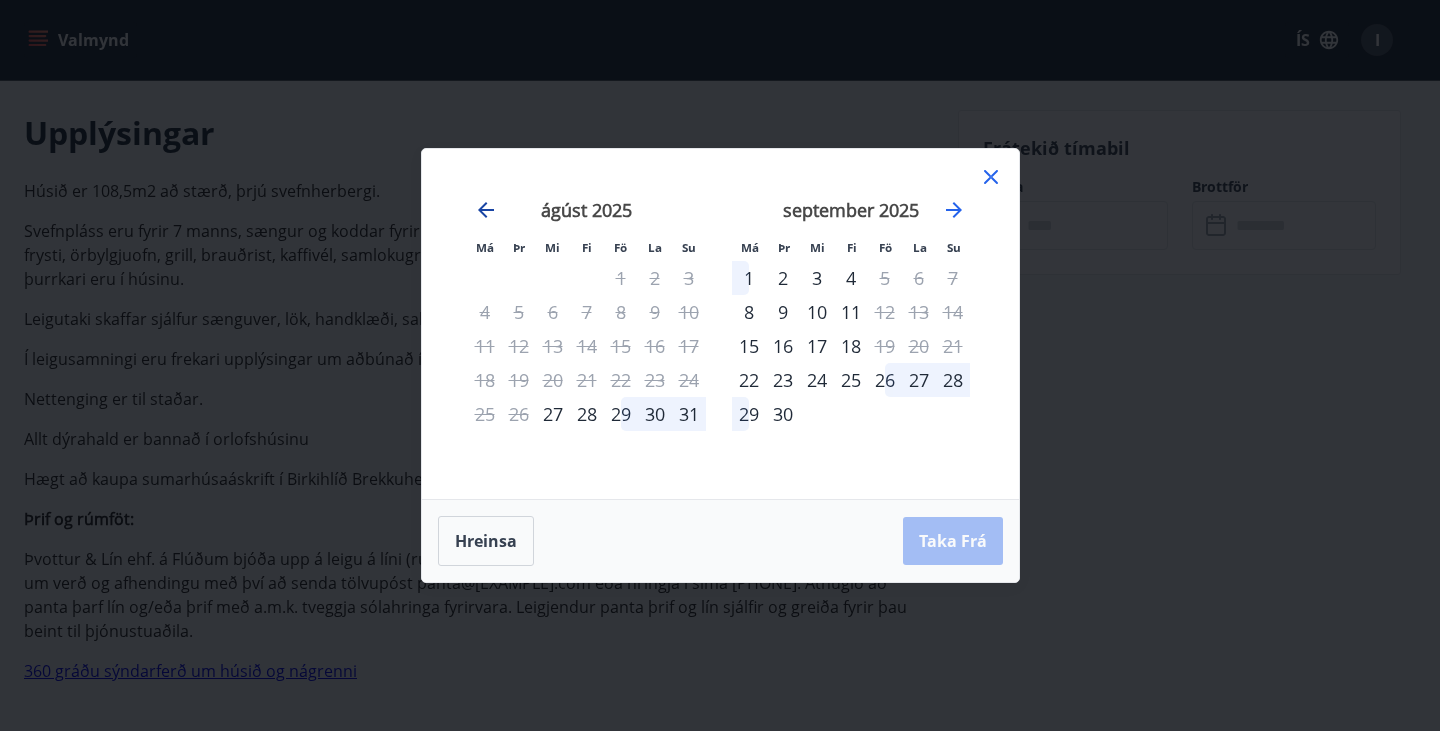 click 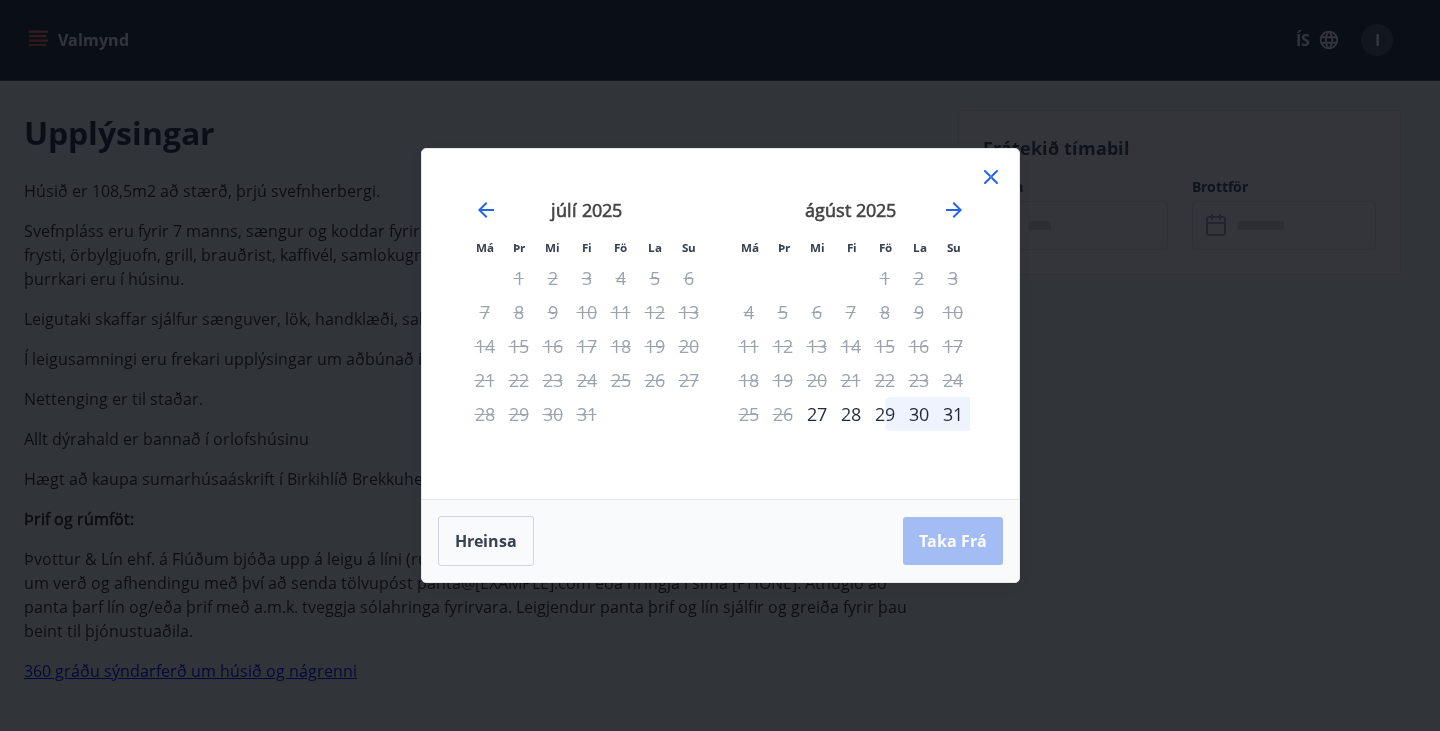 click on "Má Þr Mi Fi Fö La Su Má Þr Mi Fi Fö La Su júní 2025 1 2 3 4 5 6 7 8 9 10 11 12 13 14 15 16 17 18 19 20 21 22 23 24 25 26 27 28 29 30 júlí 2025 1 2 3 4 5 6 7 8 9 10 11 12 13 14 15 16 17 18 19 20 21 22 23 24 25 26 27 28 29 30 31 ágúst 2025 1 2 3 4 5 6 7 8 9 10 11 12 13 14 15 16 17 18 19 20 21 22 23 24 25 26 27 28 29 30 31 september 2025 1 2 3 4 5 6 7 8 9 10 11 12 13 14 15 16 17 18 19 20 21 22 23 24 25 26 27 28 29 30 Hreinsa Taka Frá" at bounding box center (720, 365) 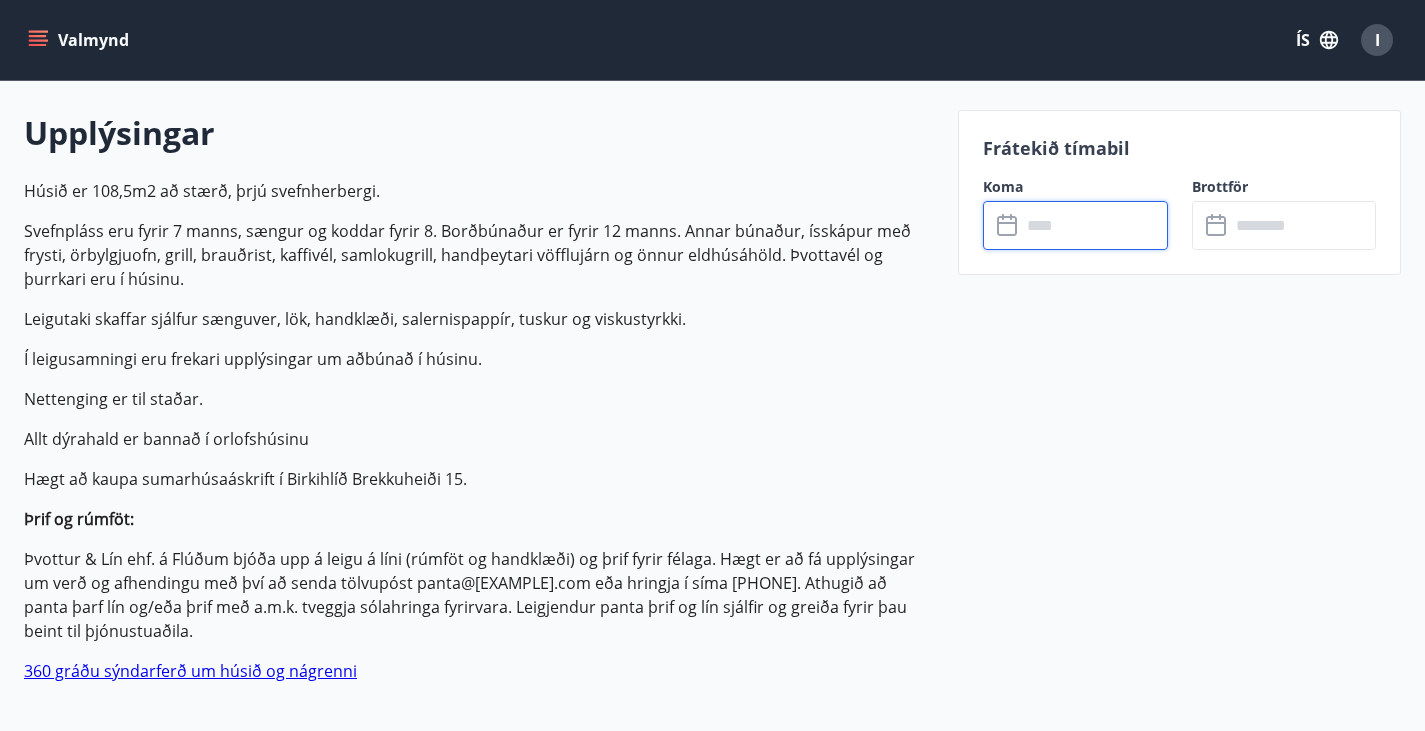 click at bounding box center [1094, 225] 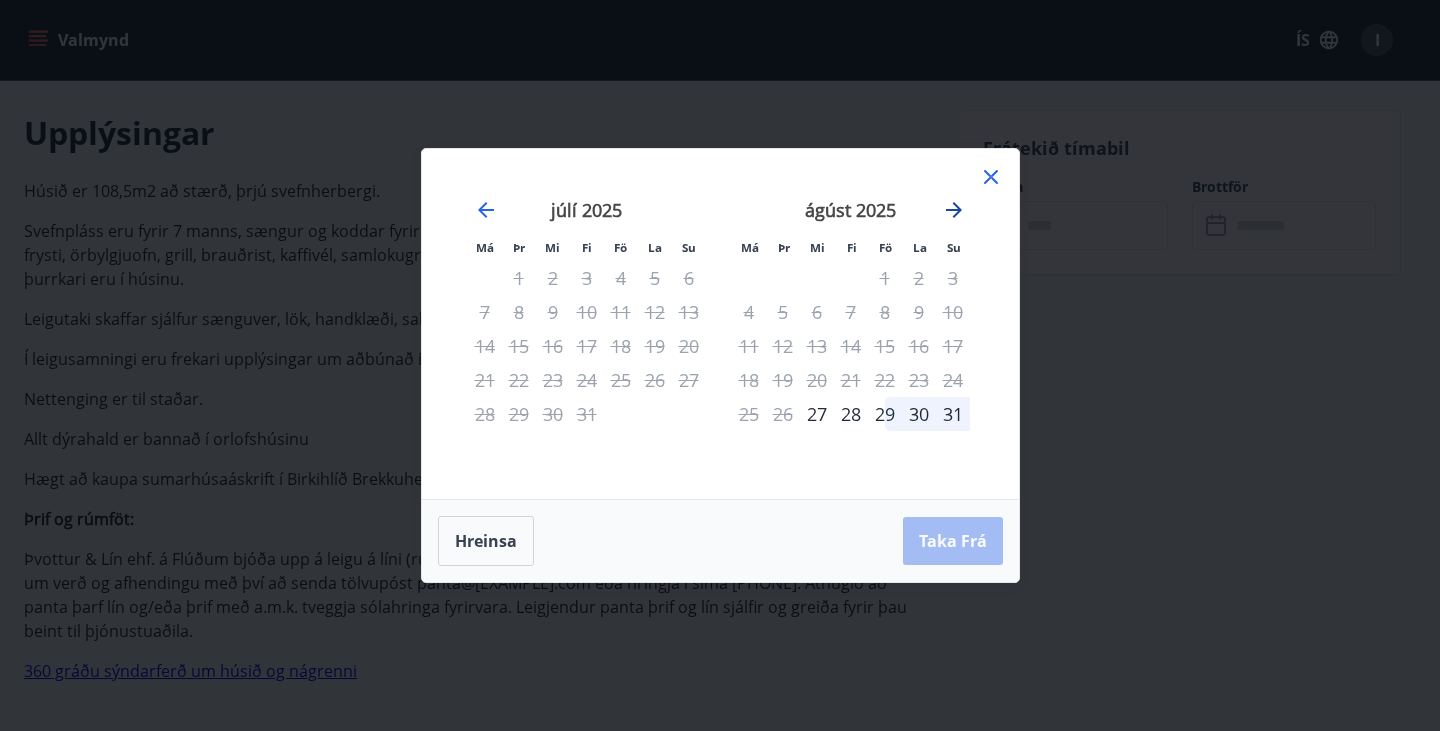 click 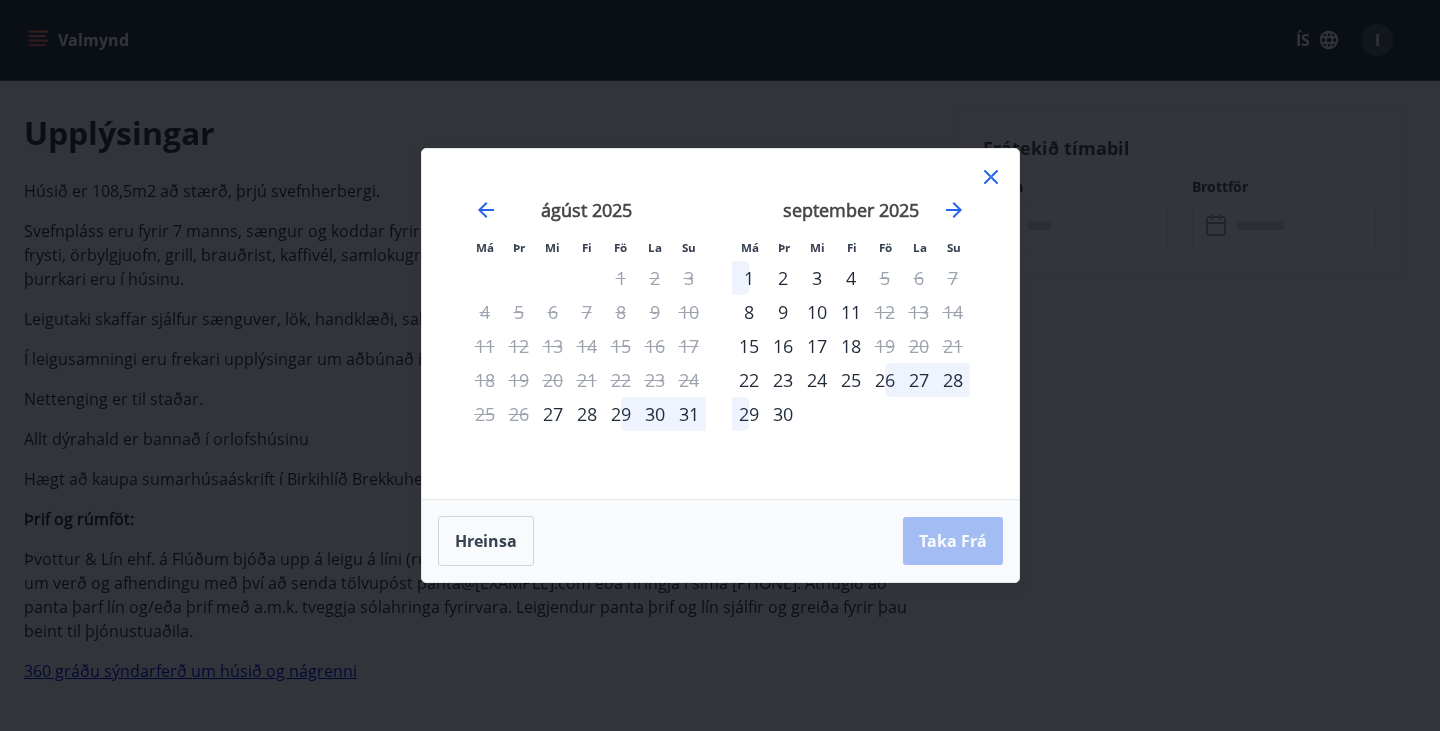 click on "2" at bounding box center (783, 278) 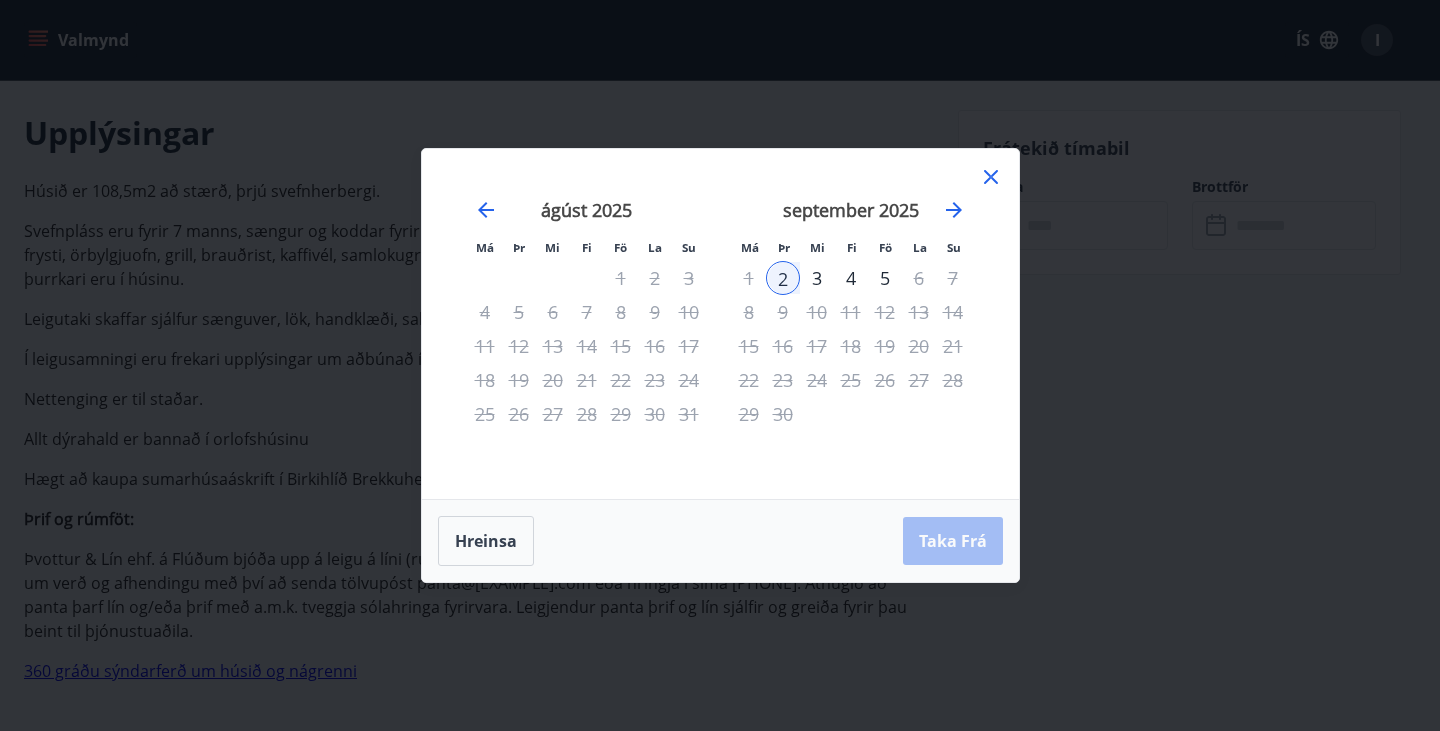 click on "30" at bounding box center (655, 414) 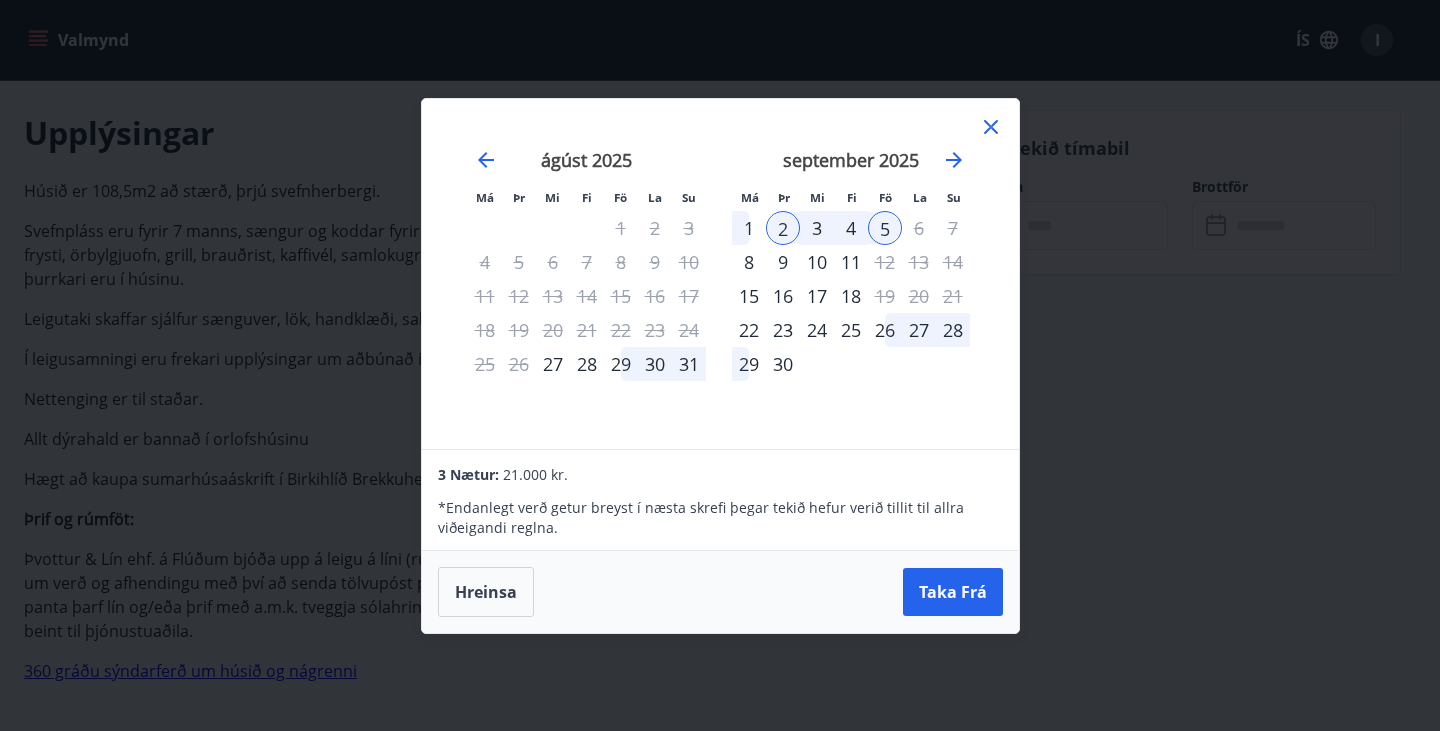 click on "29" at bounding box center [621, 364] 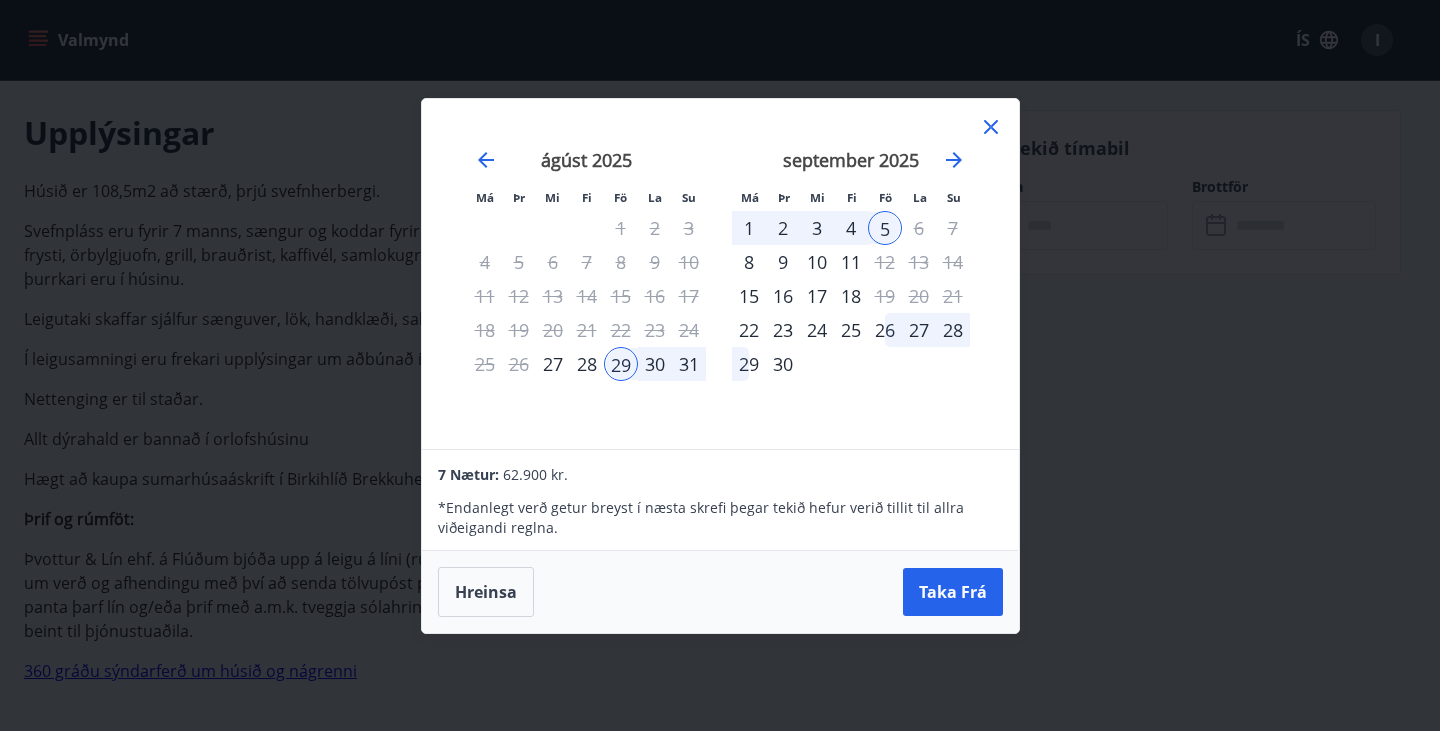 click on "1" at bounding box center [749, 228] 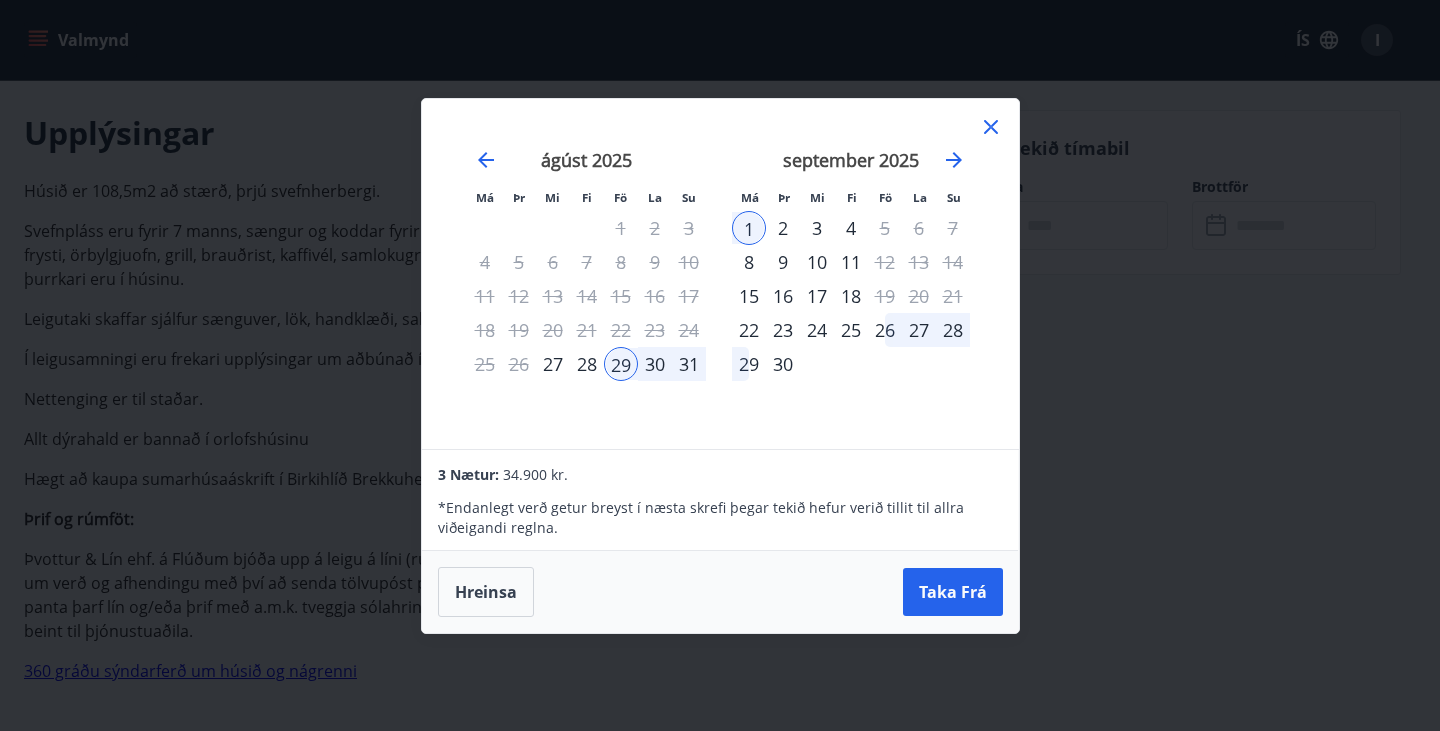 click 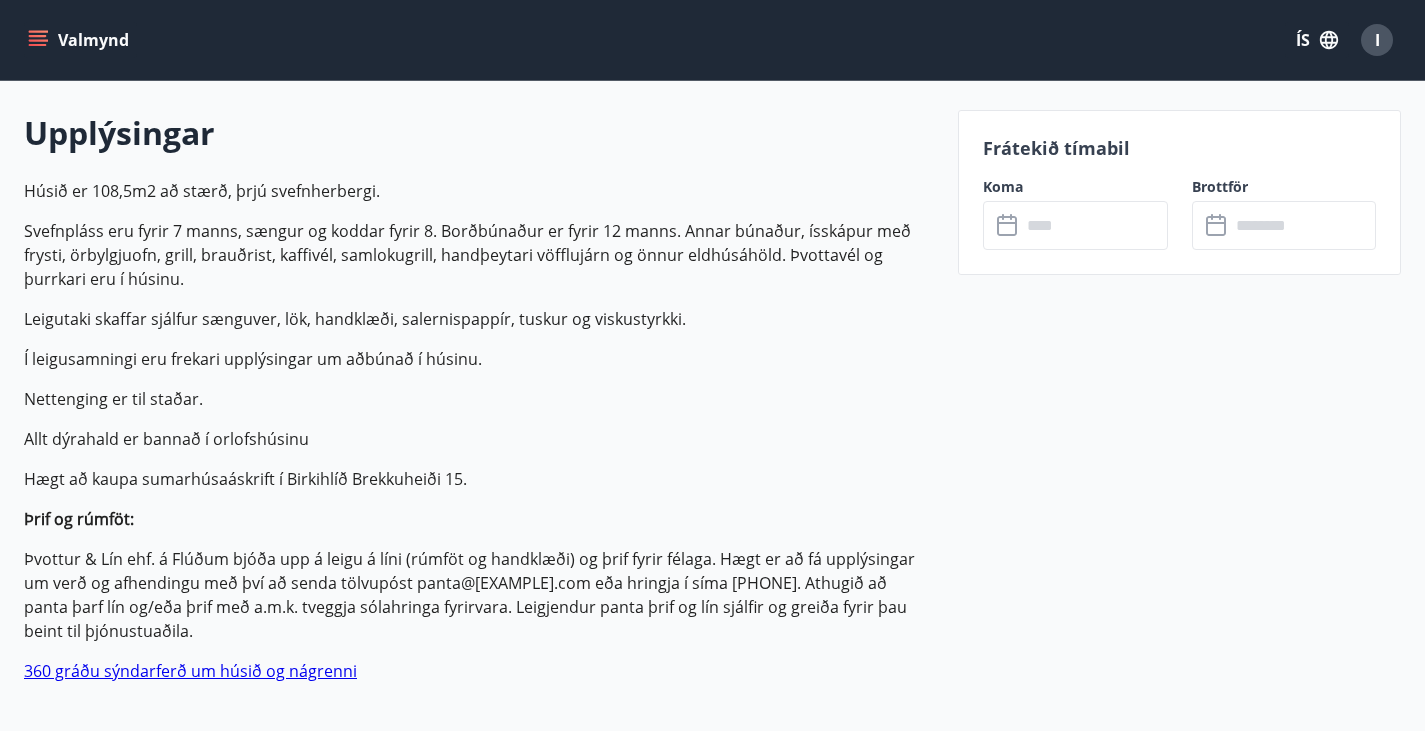 click on "Frátekið tímabil Koma ​ ​ Brottför ​ ​" at bounding box center [1179, 1871] 